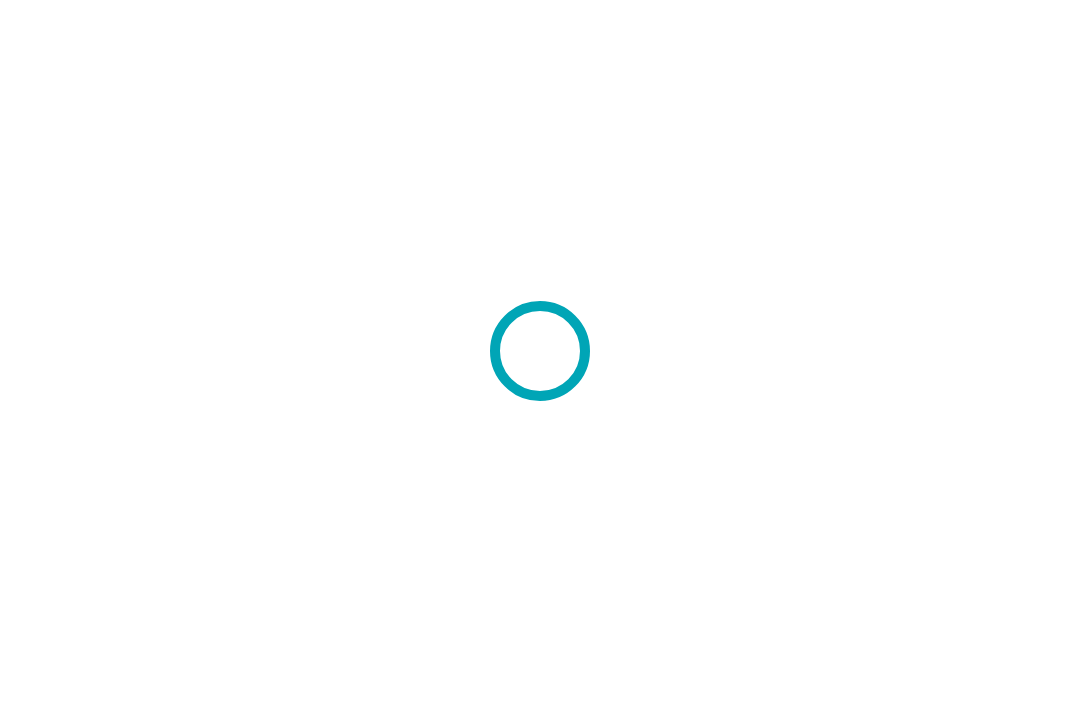 scroll, scrollTop: 0, scrollLeft: 0, axis: both 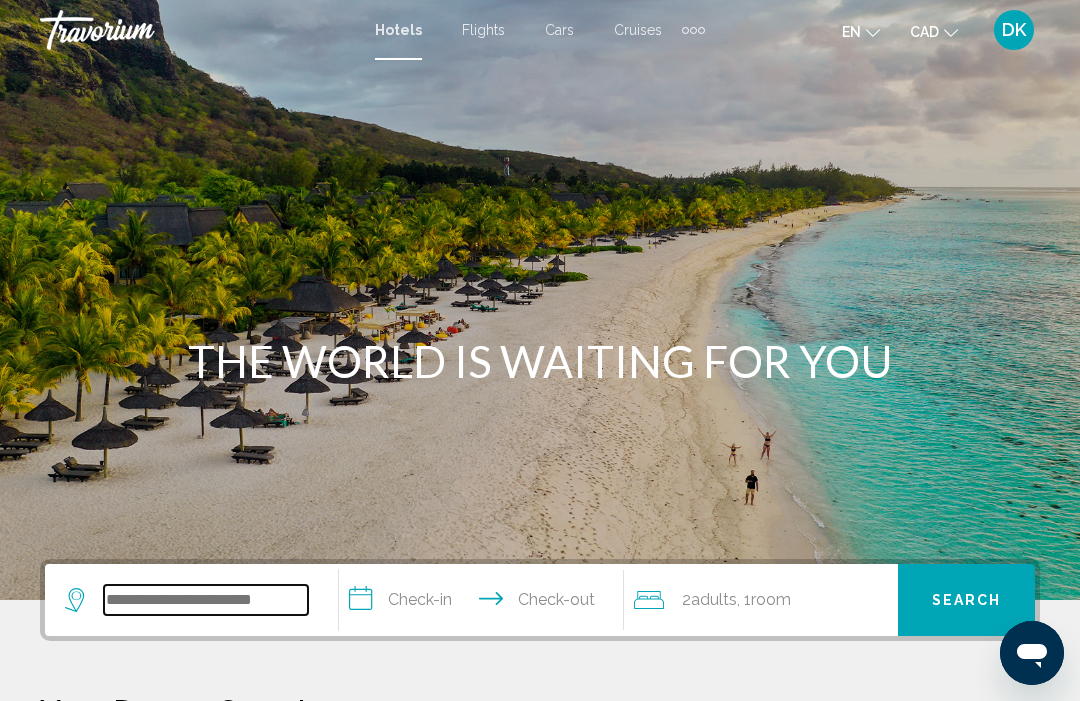 click at bounding box center [206, 600] 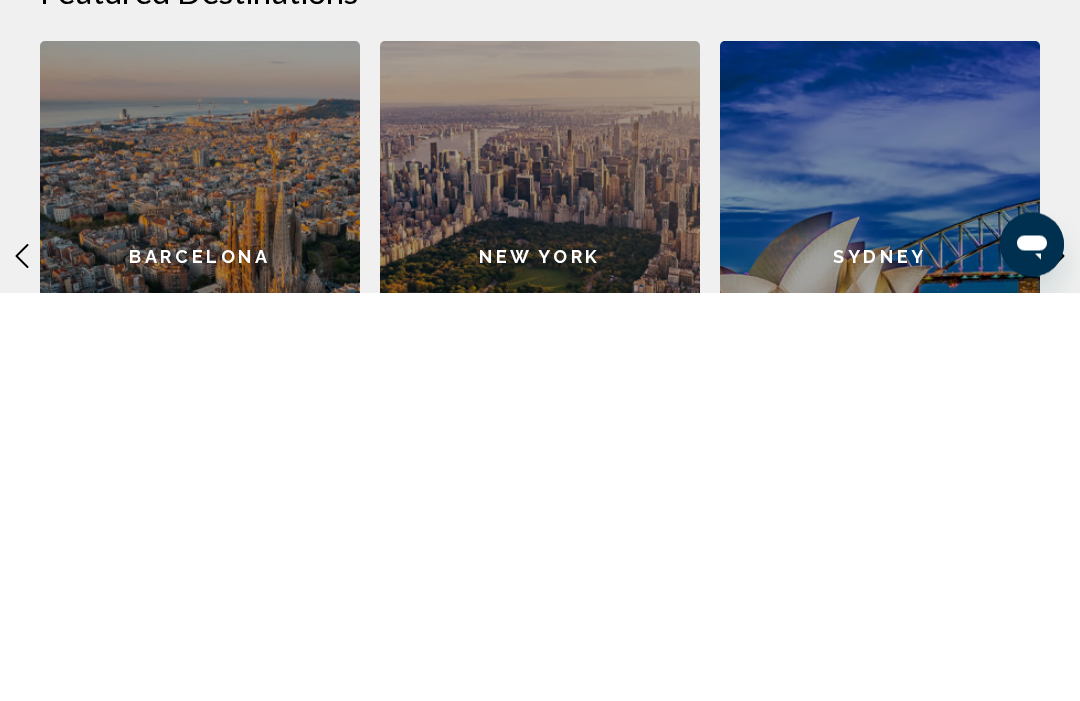 scroll, scrollTop: 454, scrollLeft: 0, axis: vertical 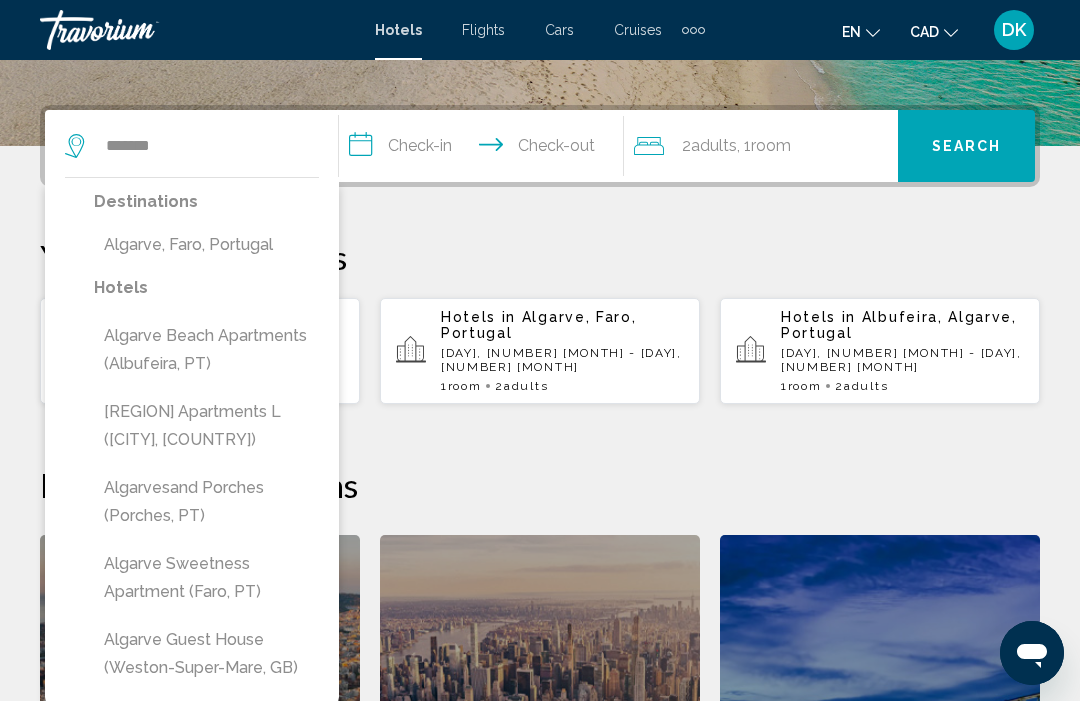 click on "Algarve, Faro, Portugal" at bounding box center (206, 245) 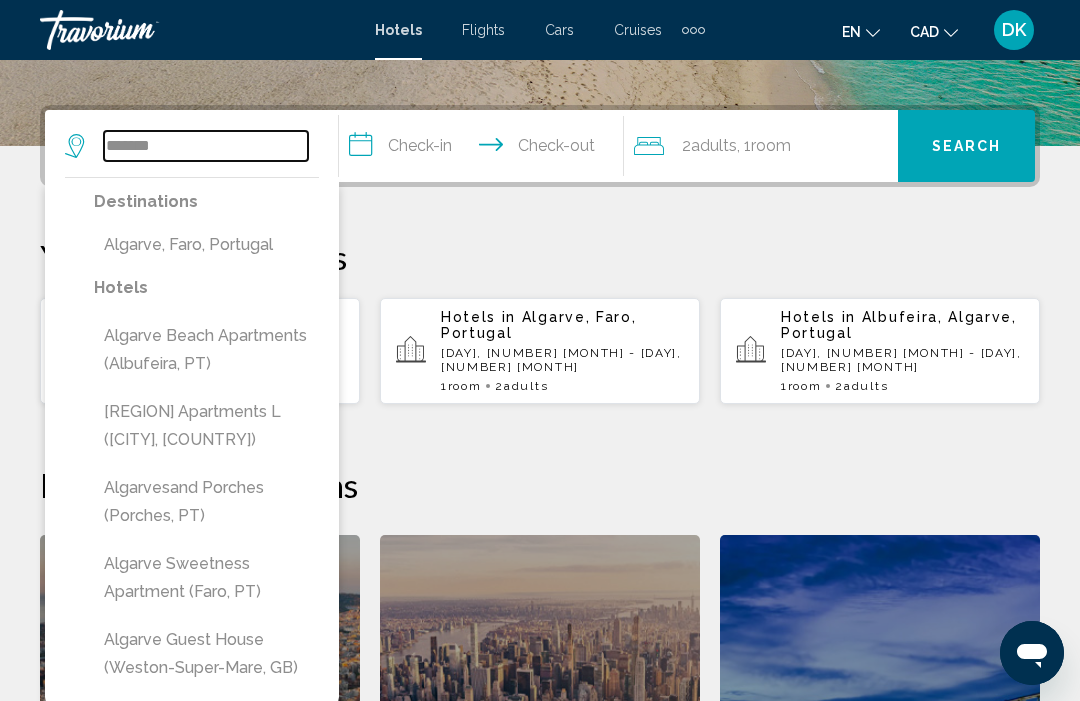 type on "**********" 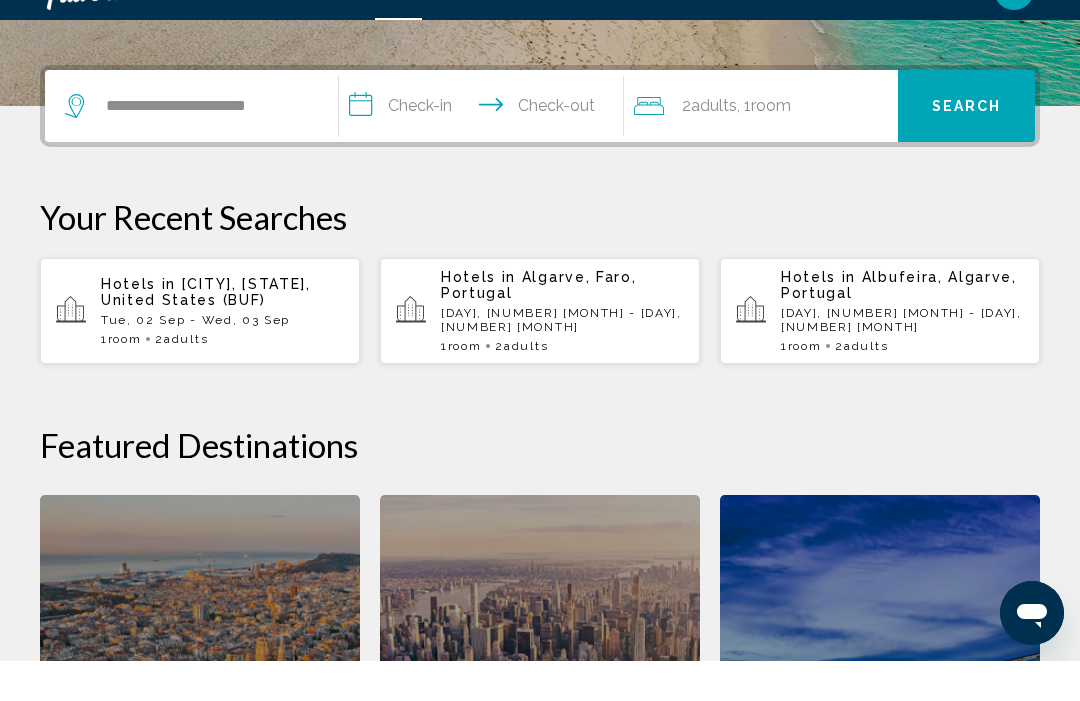 click on "**********" at bounding box center [485, 149] 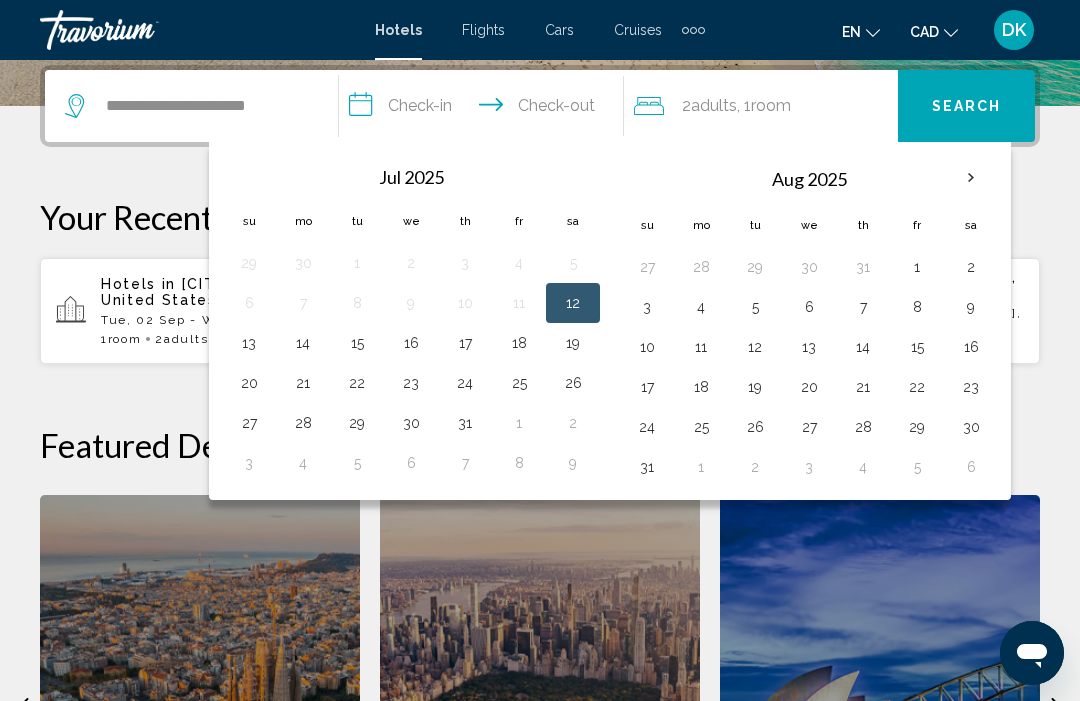 click at bounding box center [971, 178] 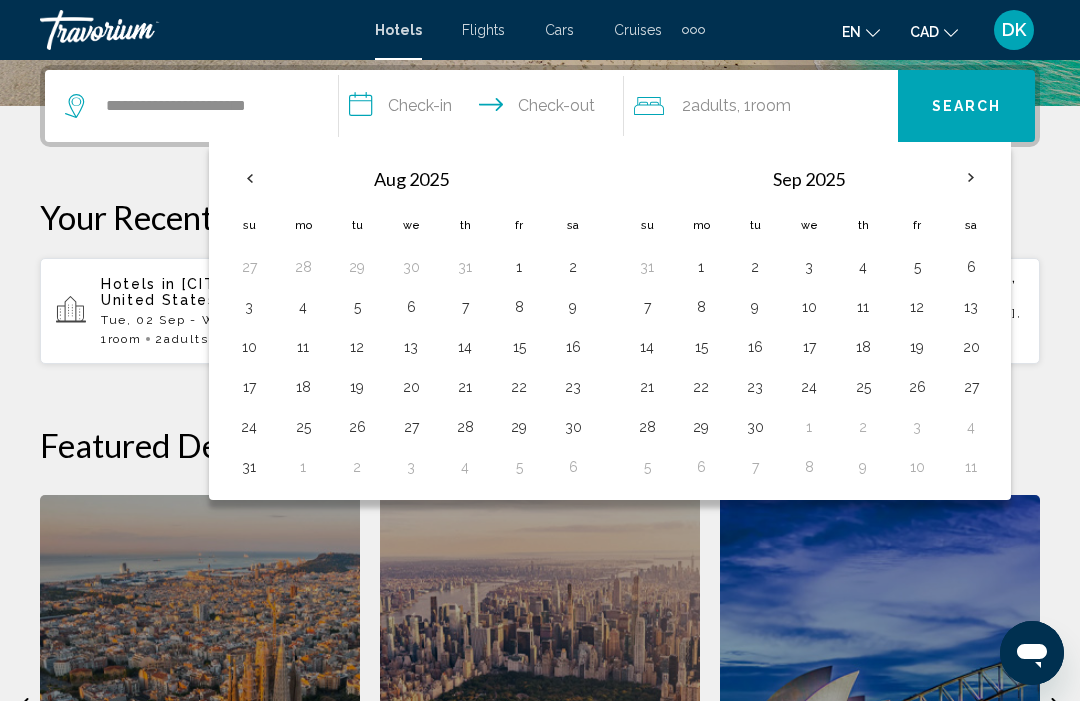 click at bounding box center (971, 178) 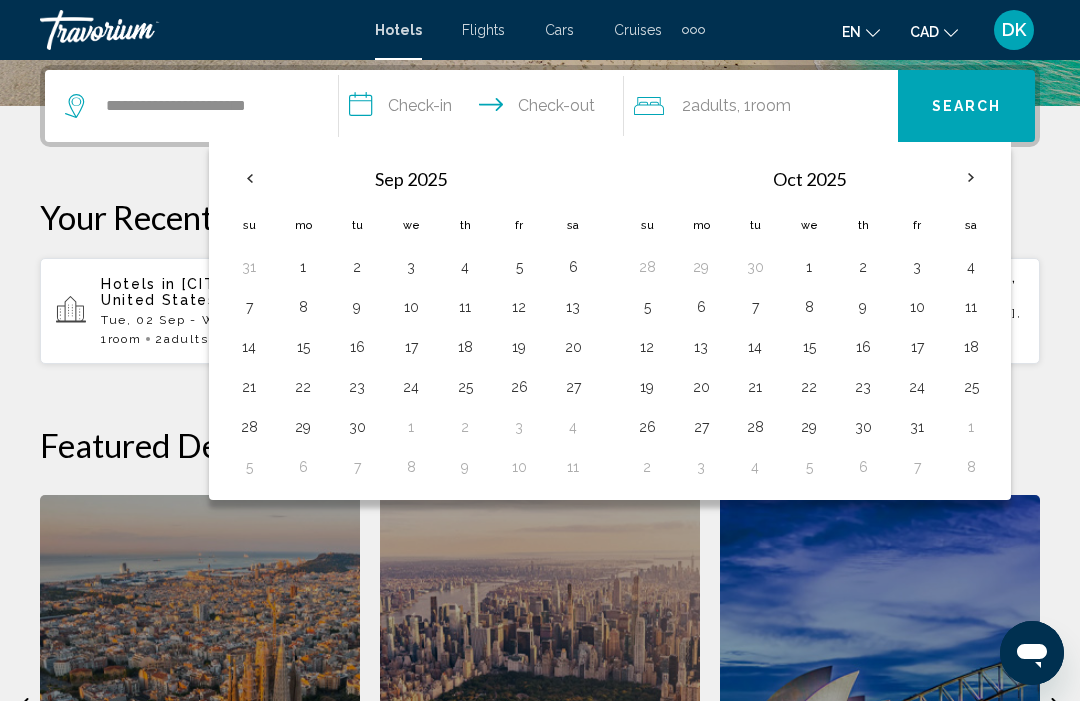 click at bounding box center [971, 178] 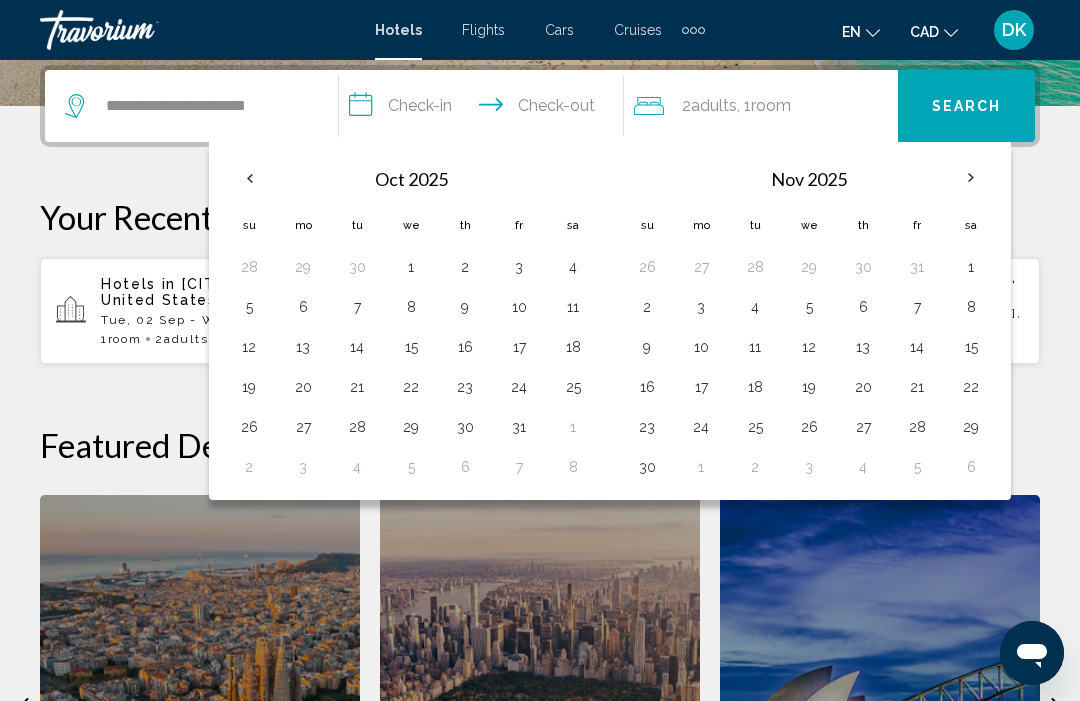 click at bounding box center (971, 178) 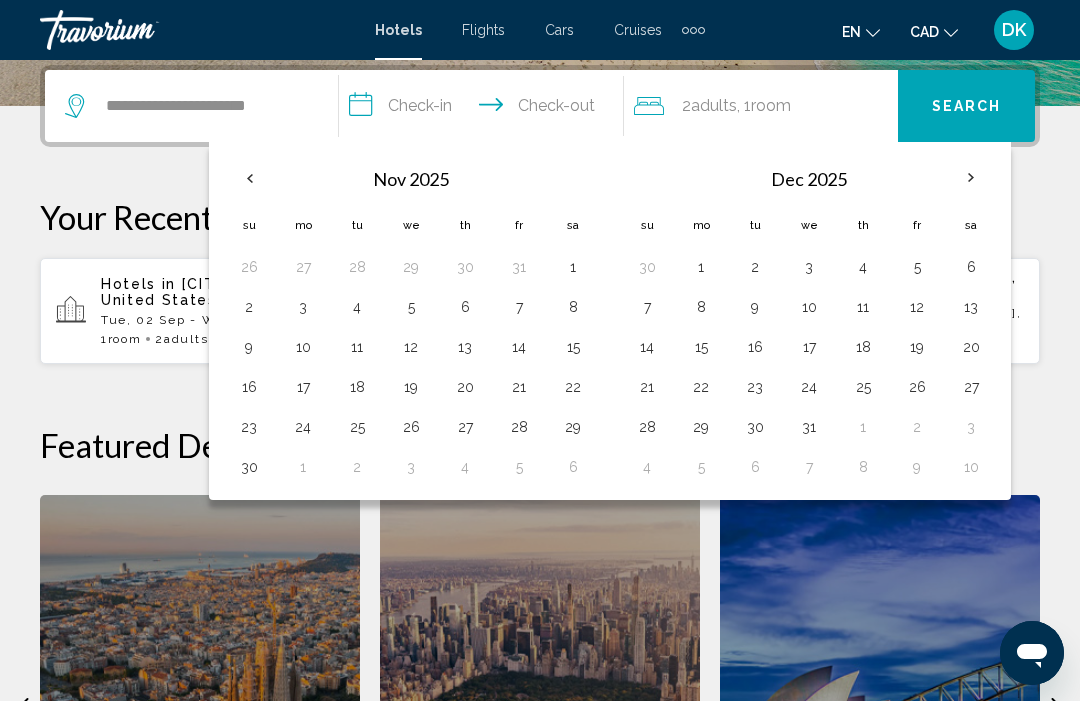 click at bounding box center (971, 178) 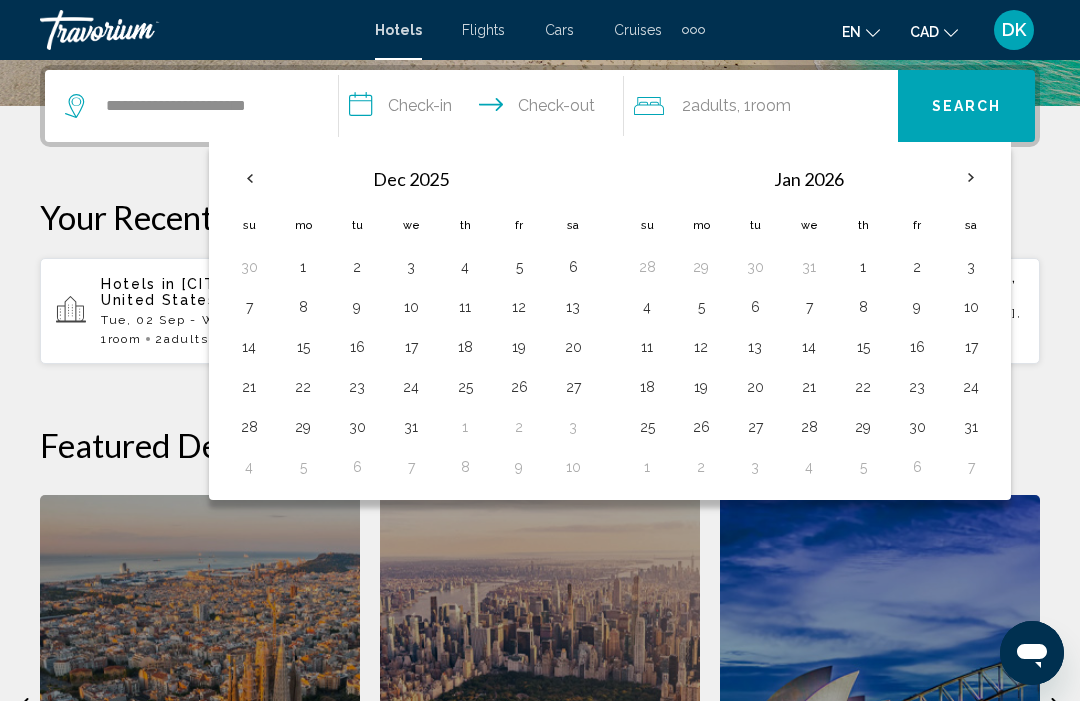 click at bounding box center (971, 178) 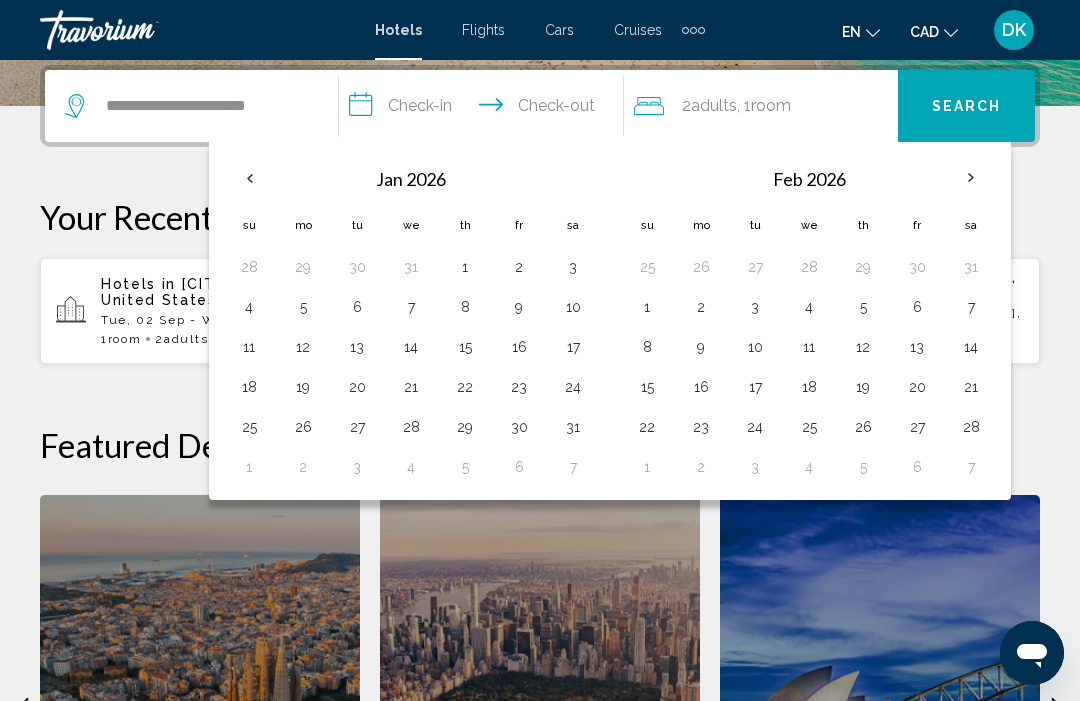 click at bounding box center [971, 178] 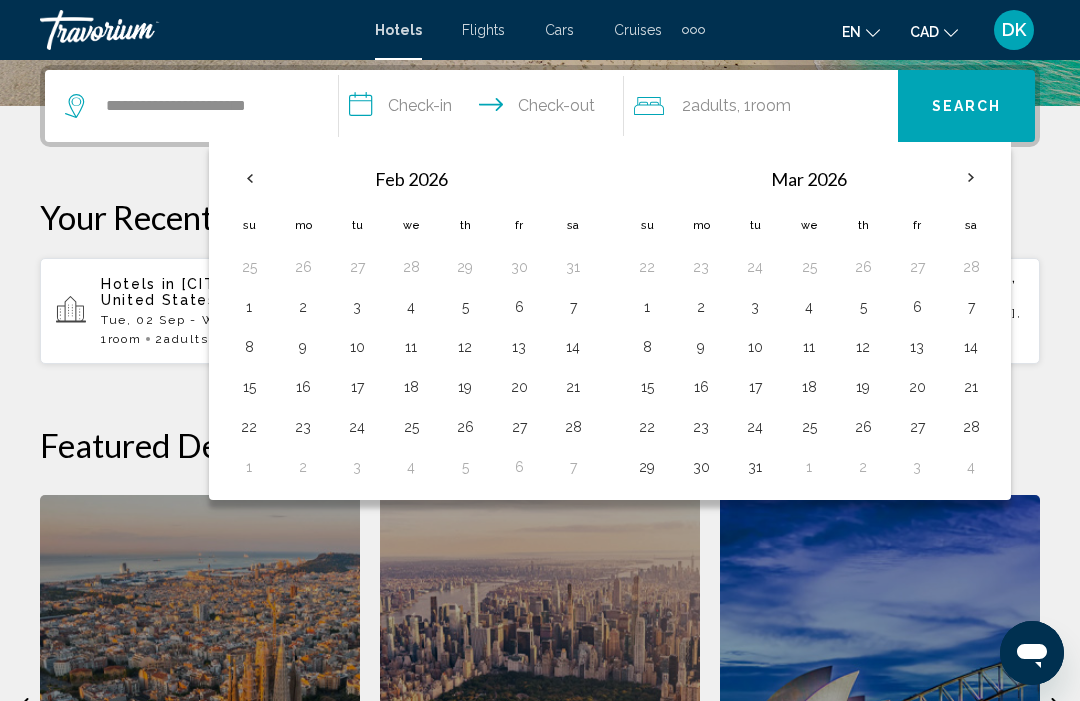 click at bounding box center [971, 178] 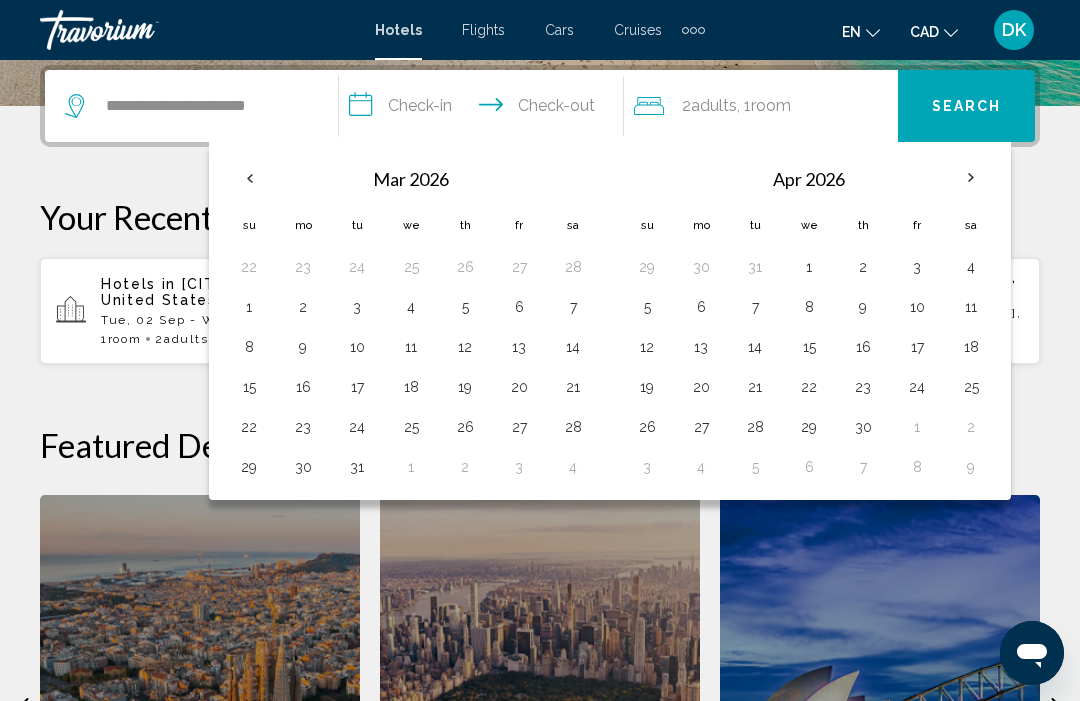 click at bounding box center (971, 178) 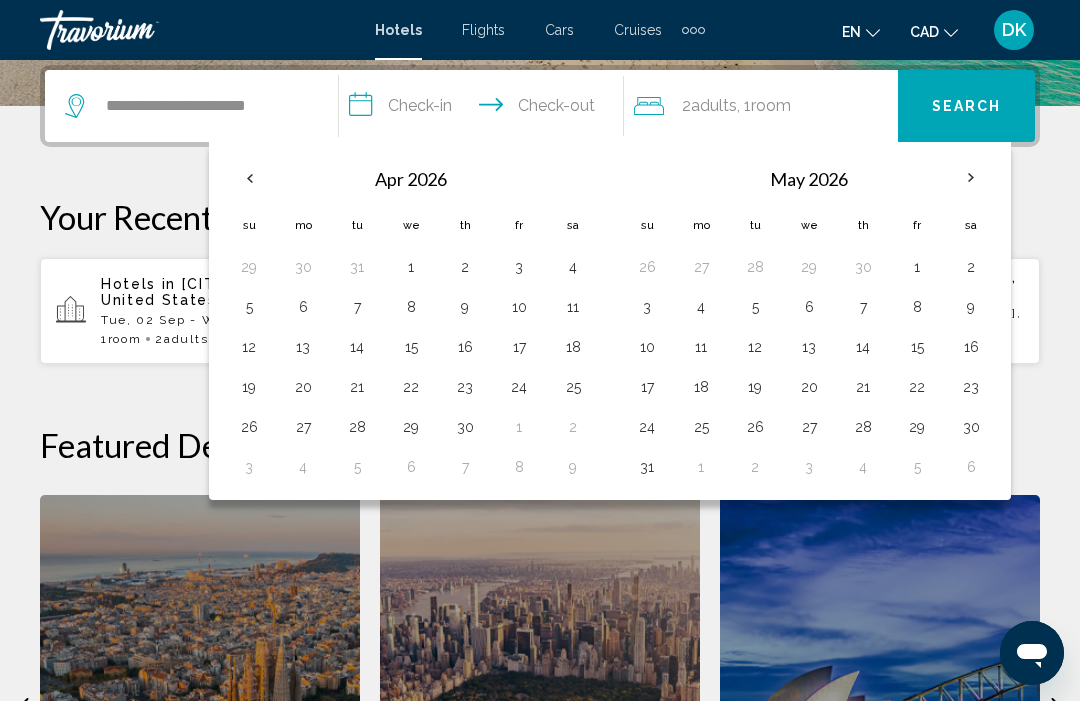 click at bounding box center (971, 178) 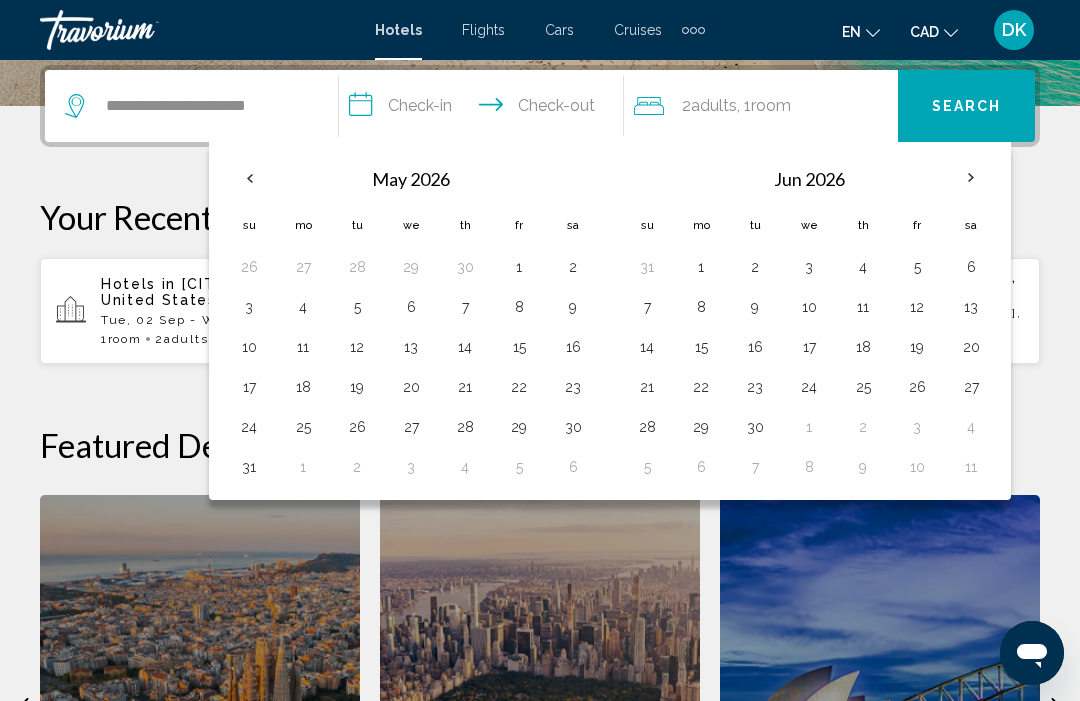 click on "11" at bounding box center [863, 307] 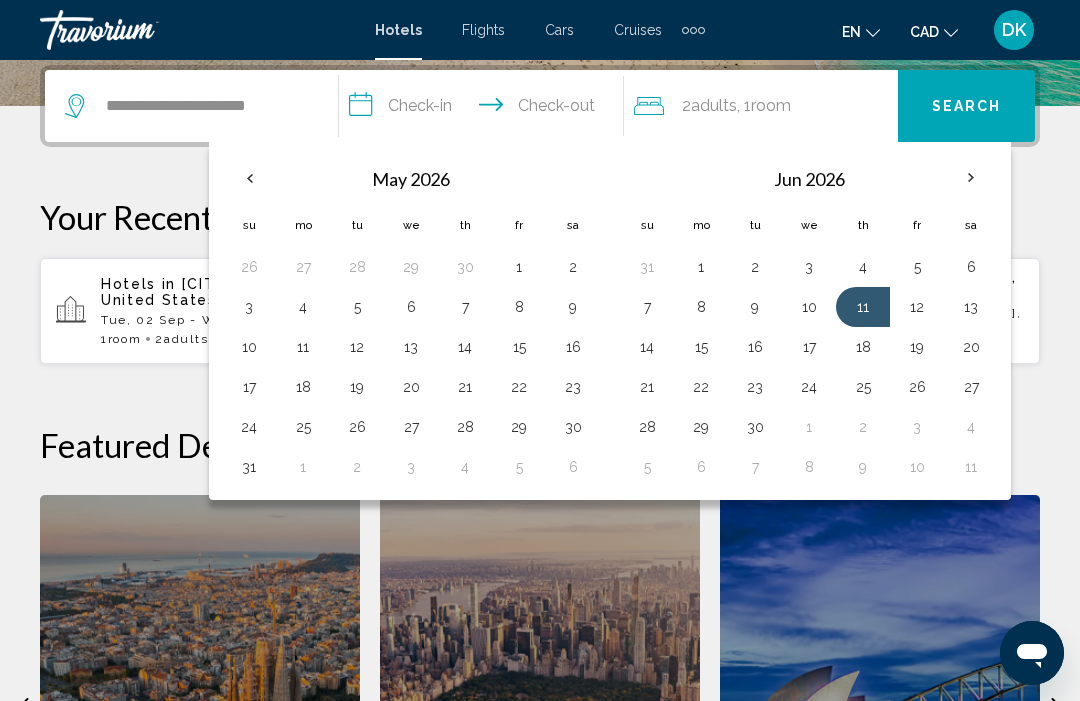 click on "16" at bounding box center (755, 347) 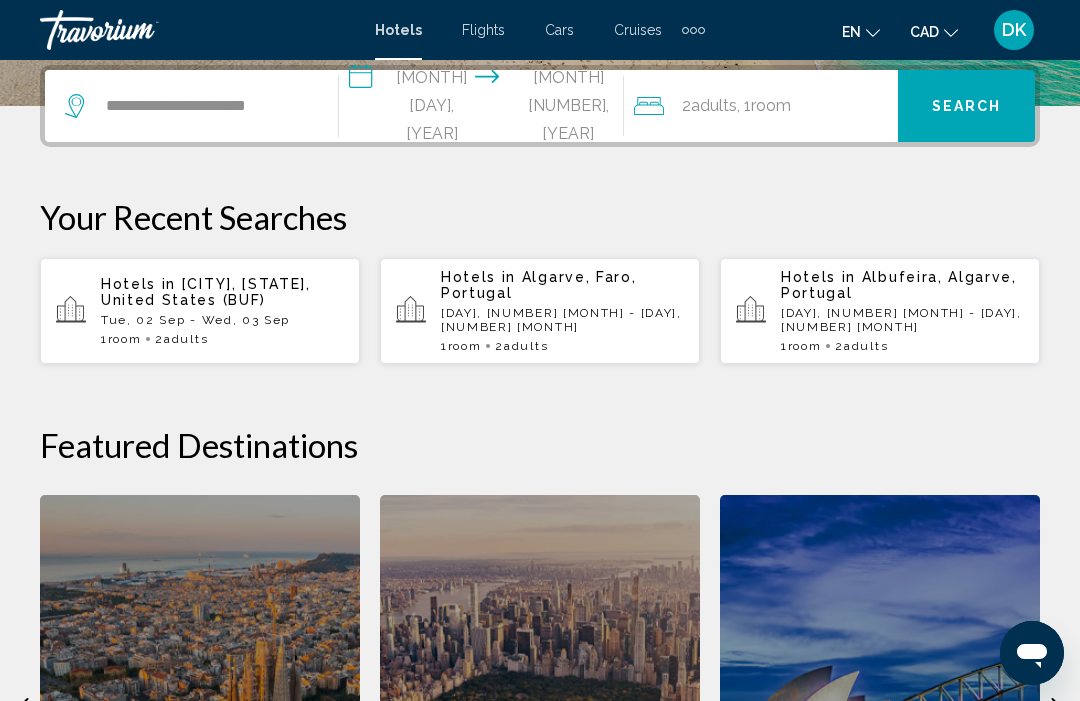 click on "Search" at bounding box center [967, 107] 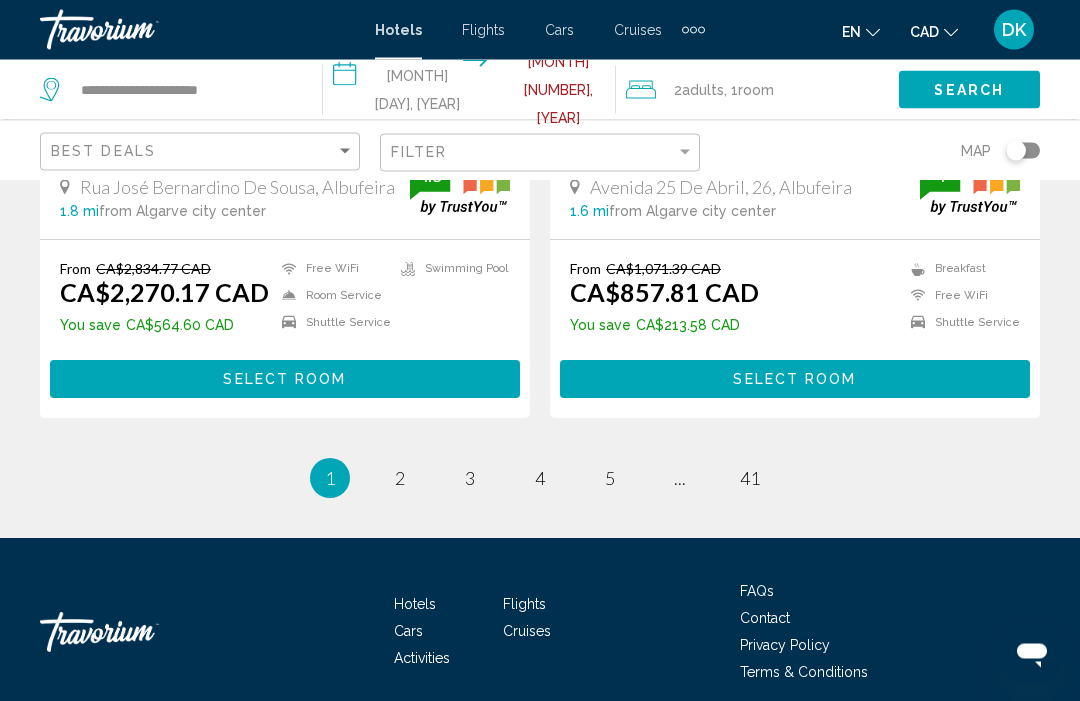 scroll, scrollTop: 4126, scrollLeft: 0, axis: vertical 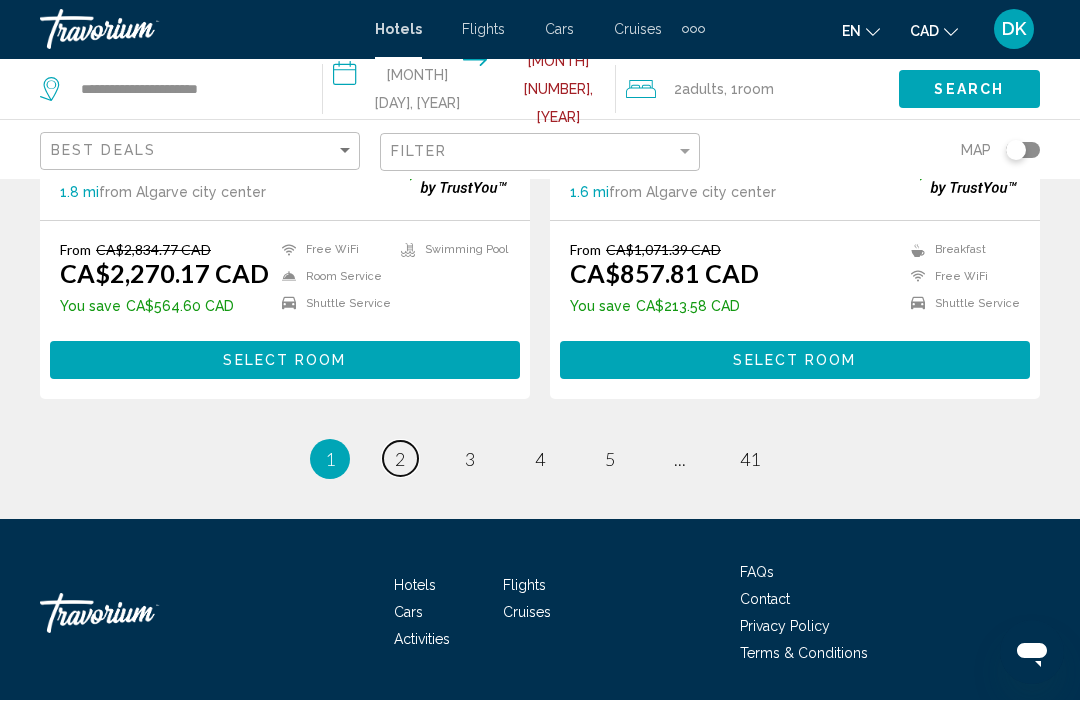 click on "page  2" at bounding box center (400, 459) 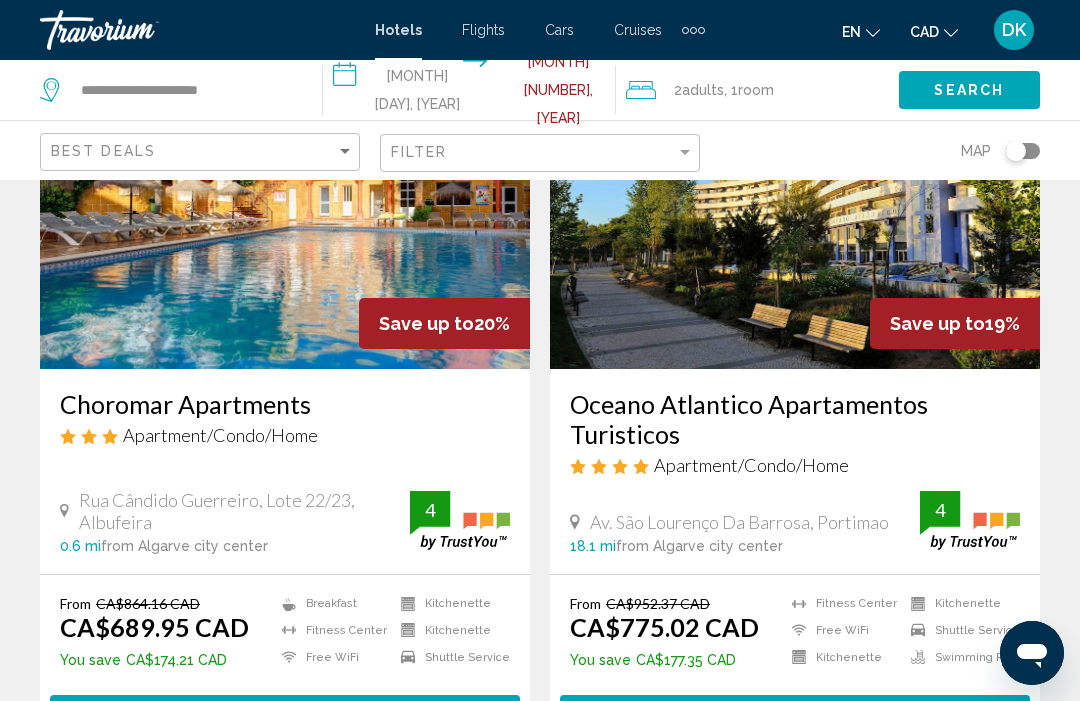 scroll, scrollTop: 0, scrollLeft: 0, axis: both 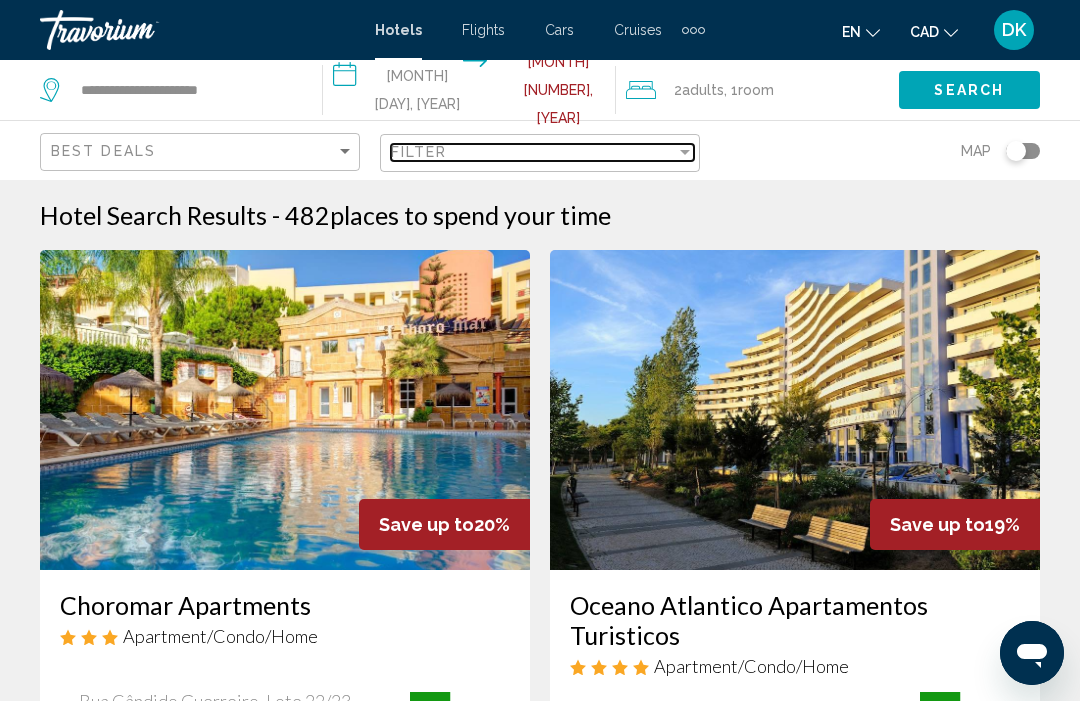 click at bounding box center (685, 152) 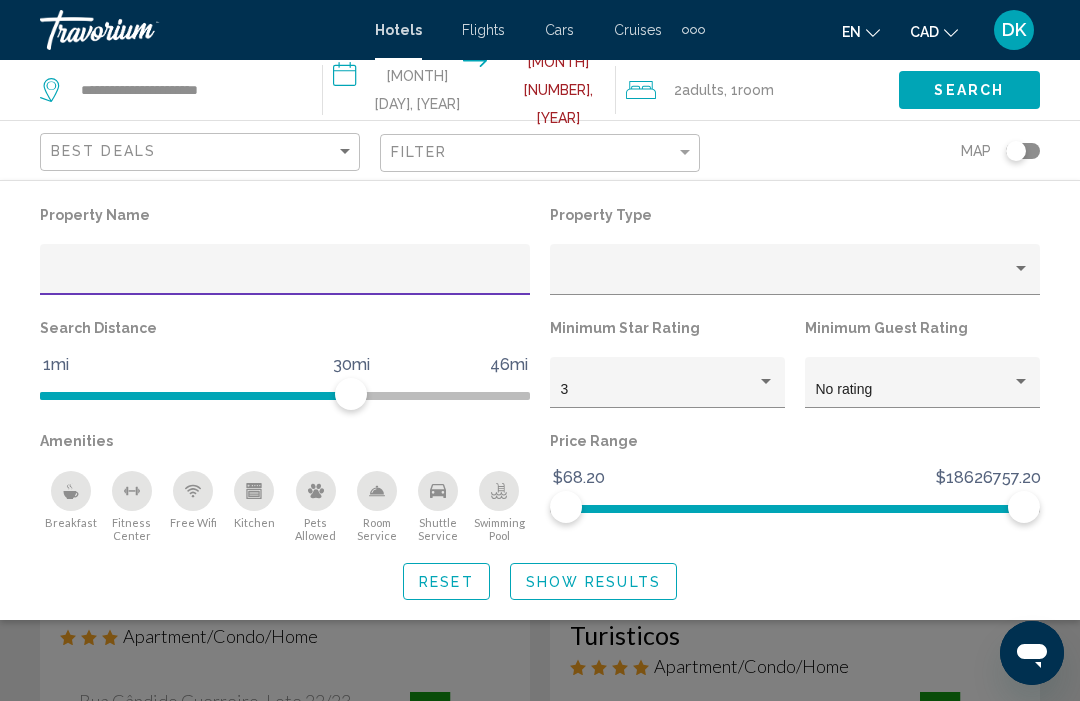 click 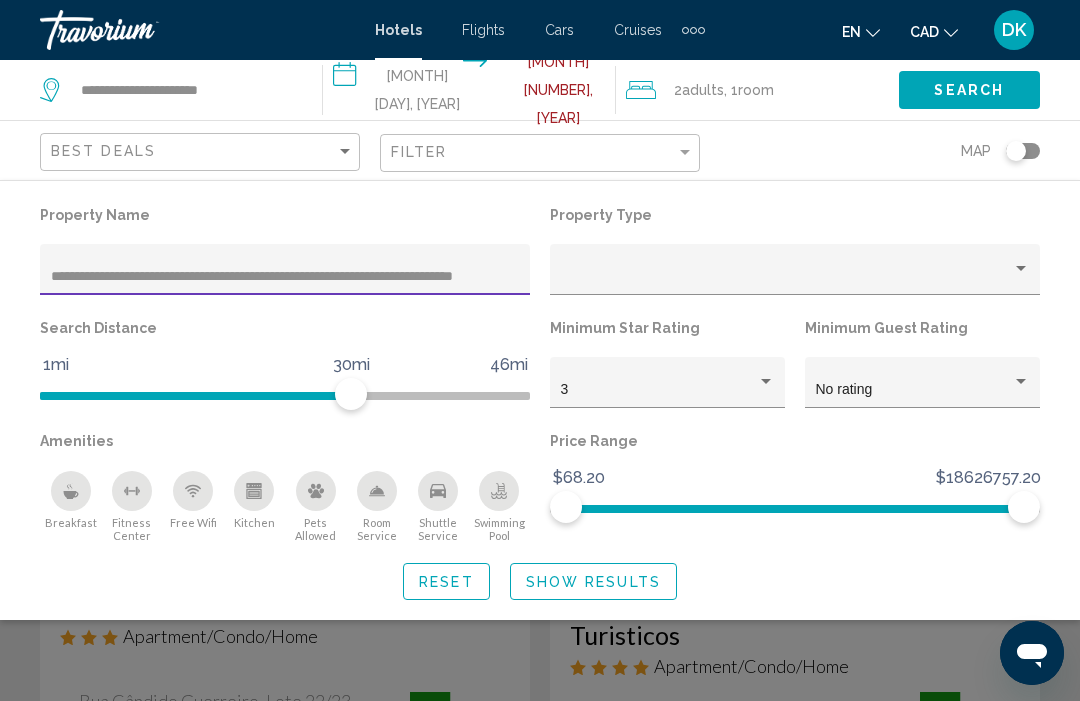 click on "**********" at bounding box center (285, 277) 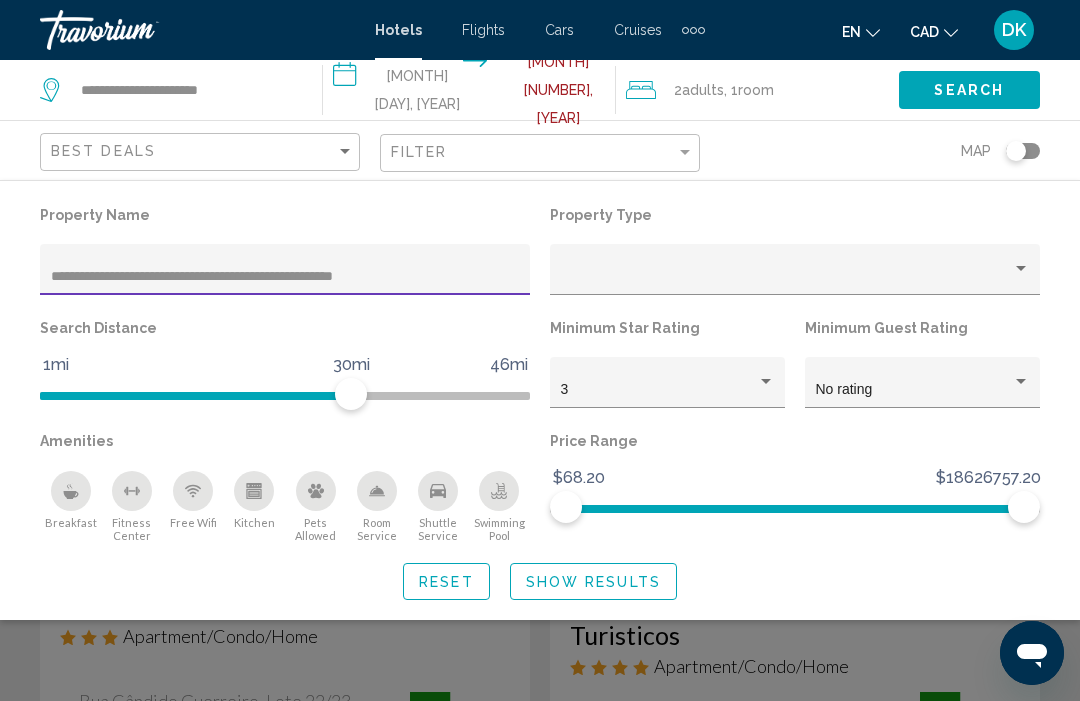 type on "**********" 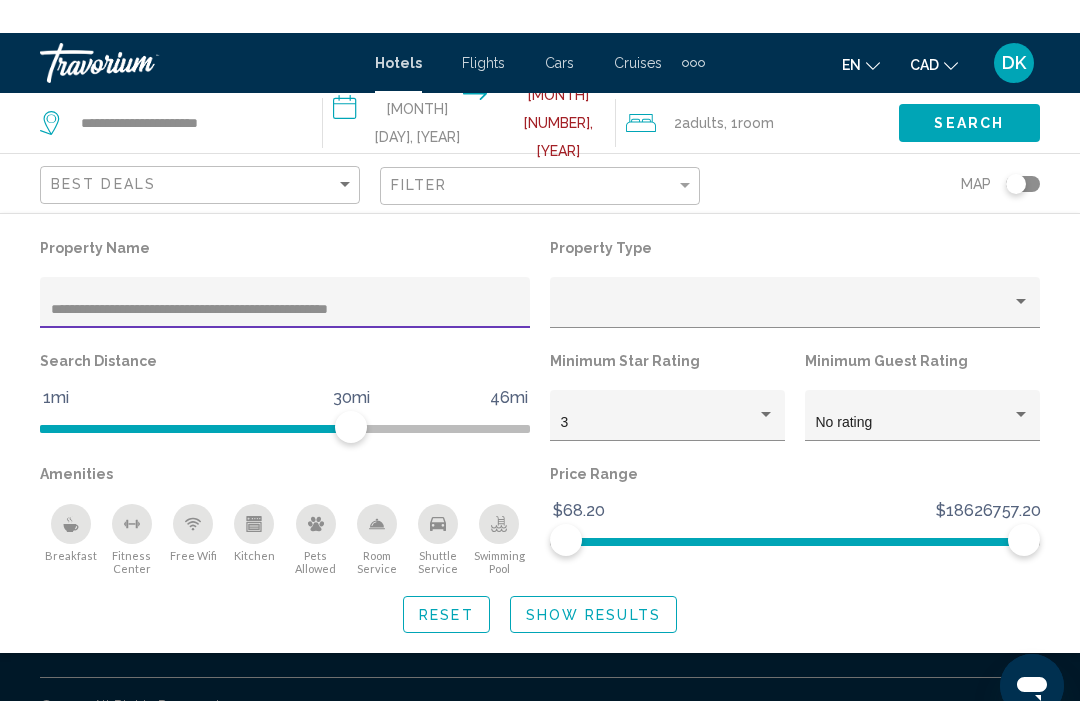 scroll, scrollTop: 35, scrollLeft: 0, axis: vertical 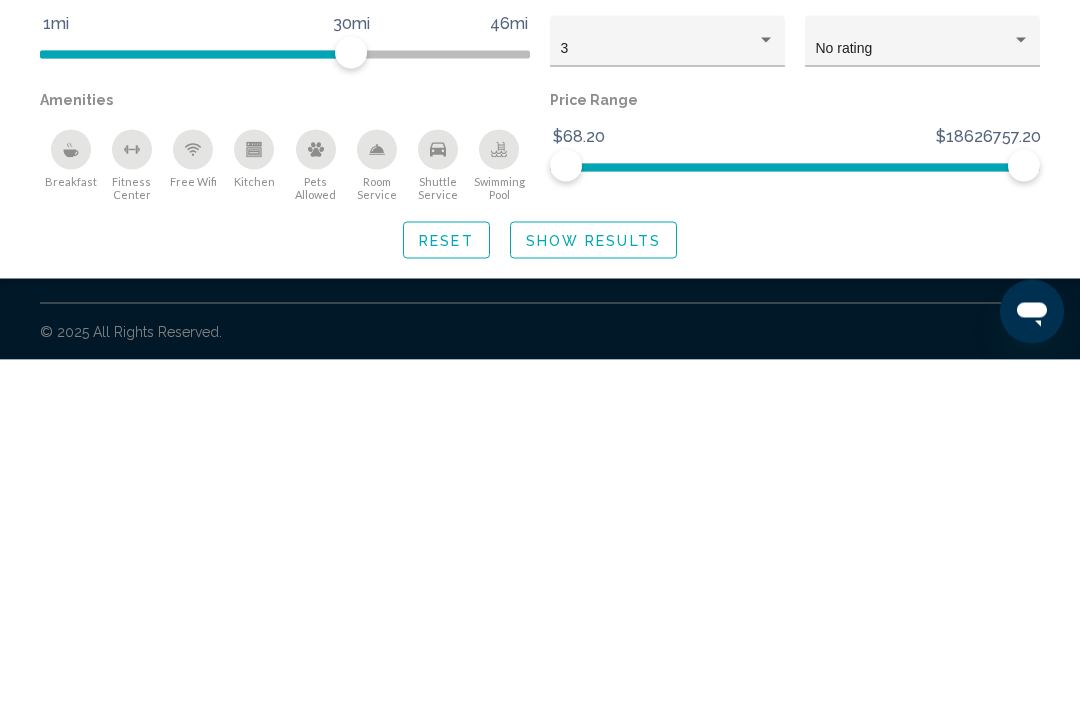 click on "Show Results" 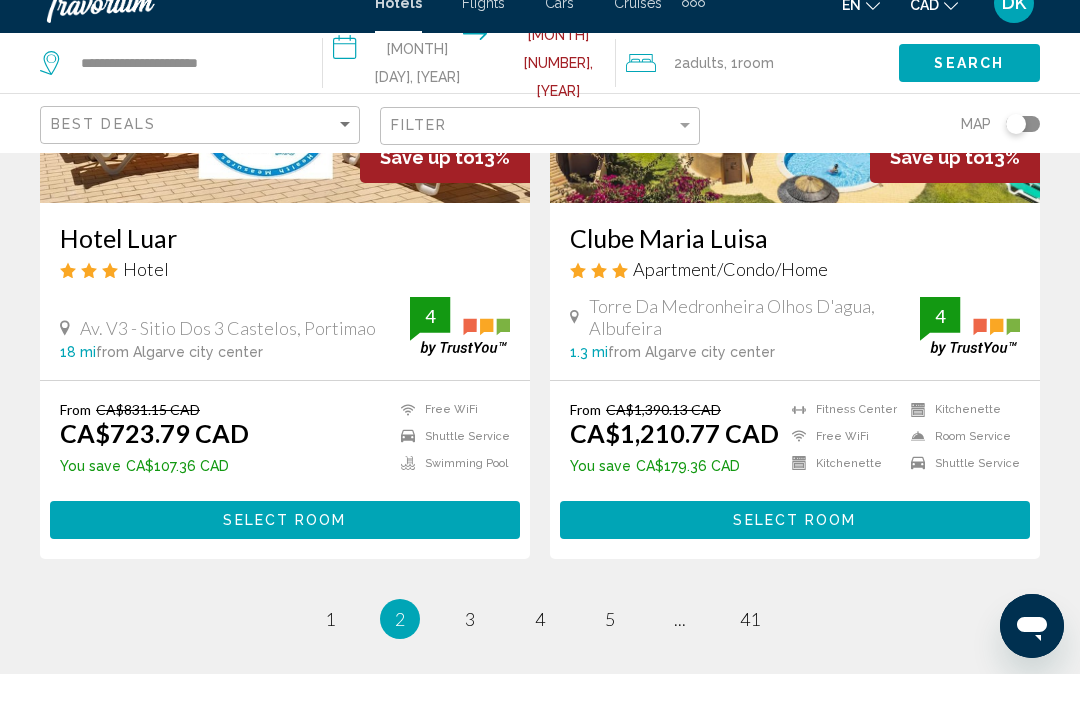 scroll, scrollTop: 4027, scrollLeft: 0, axis: vertical 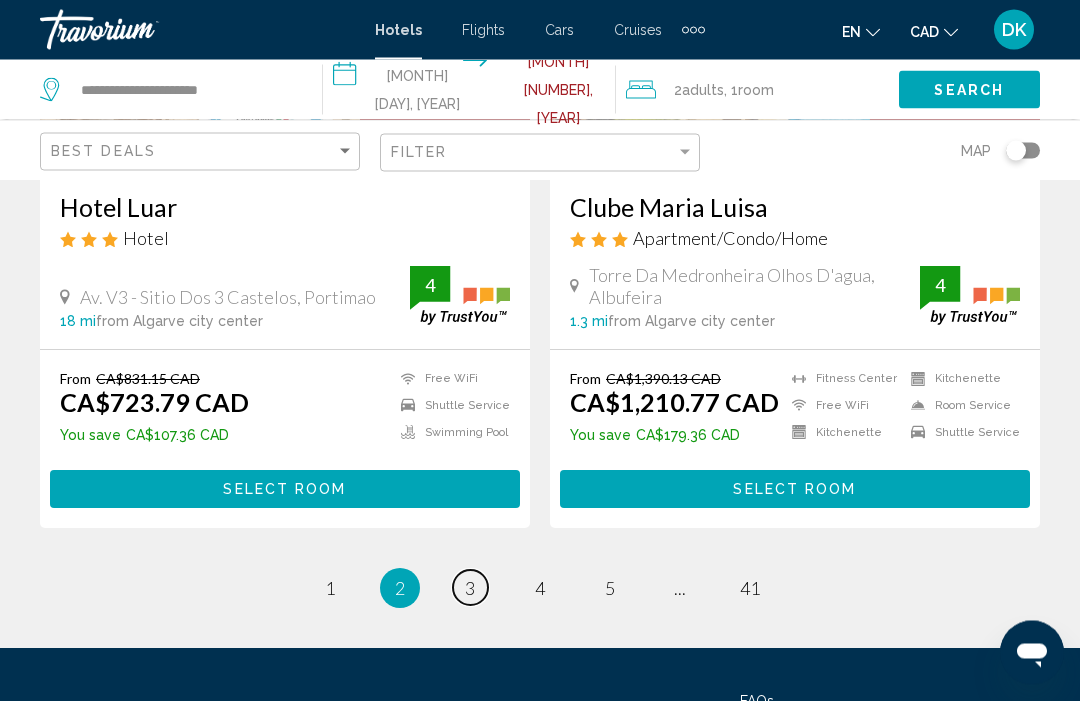 click on "page  3" at bounding box center [470, 588] 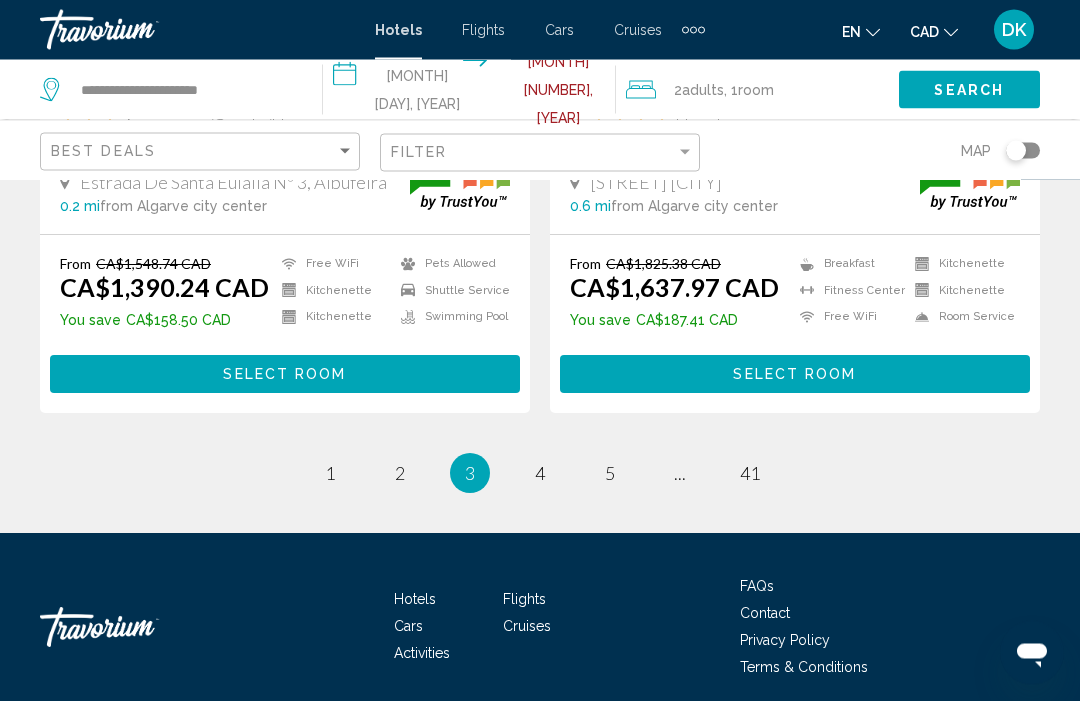 scroll, scrollTop: 4092, scrollLeft: 0, axis: vertical 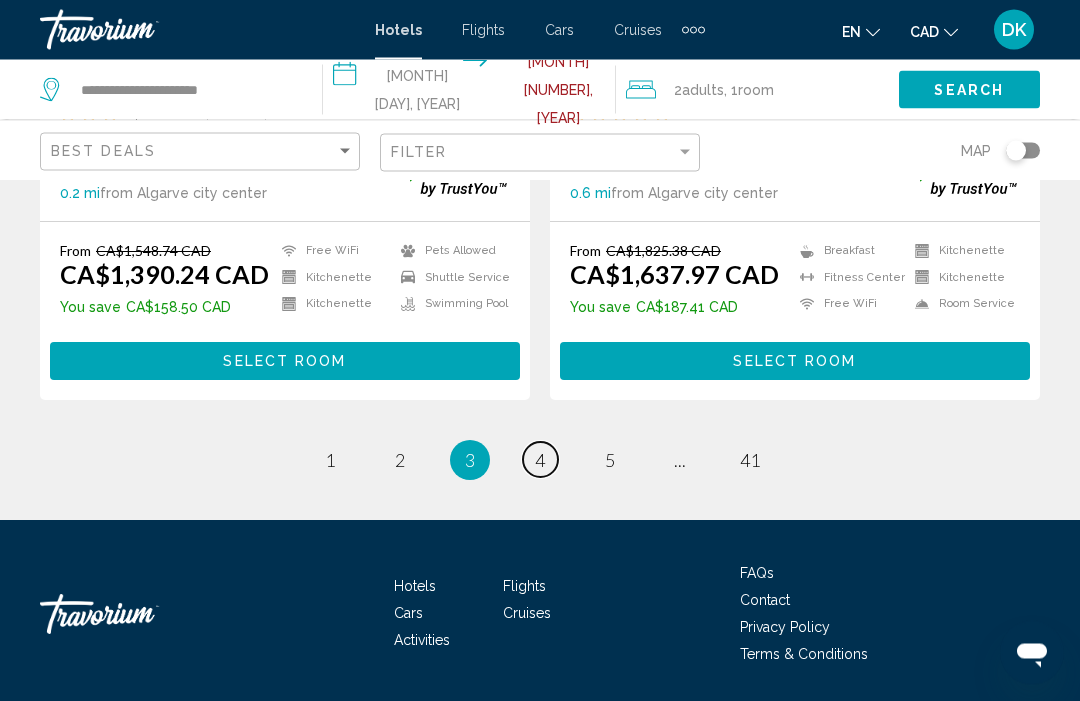 click on "4" at bounding box center [540, 461] 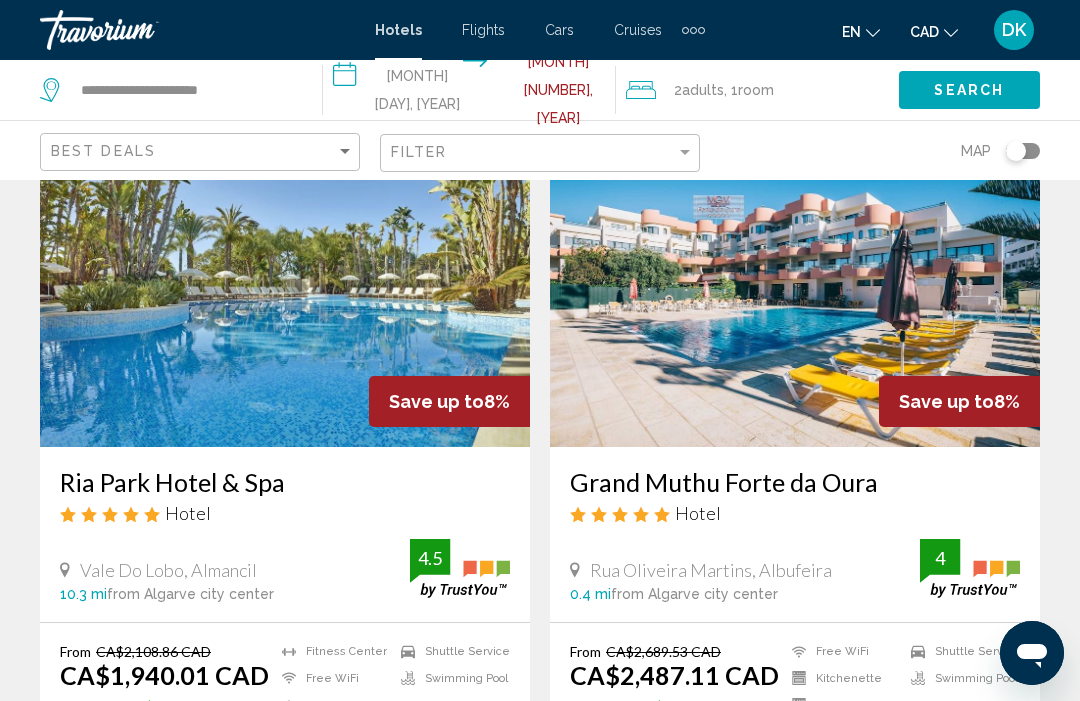 scroll, scrollTop: 0, scrollLeft: 0, axis: both 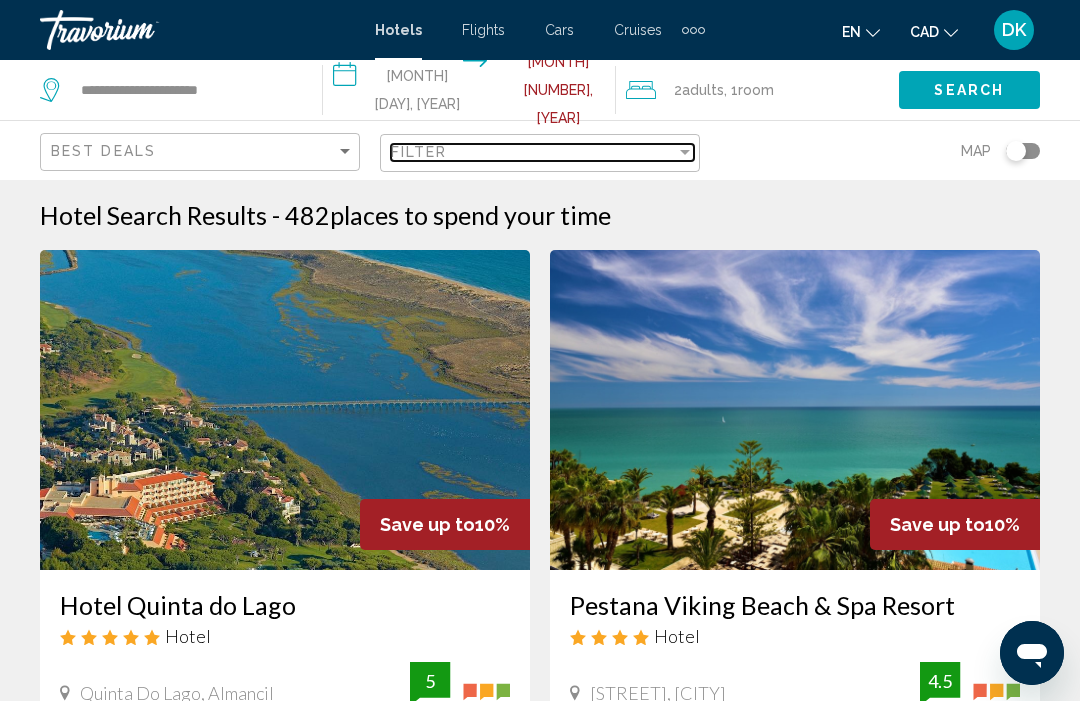 click at bounding box center (685, 152) 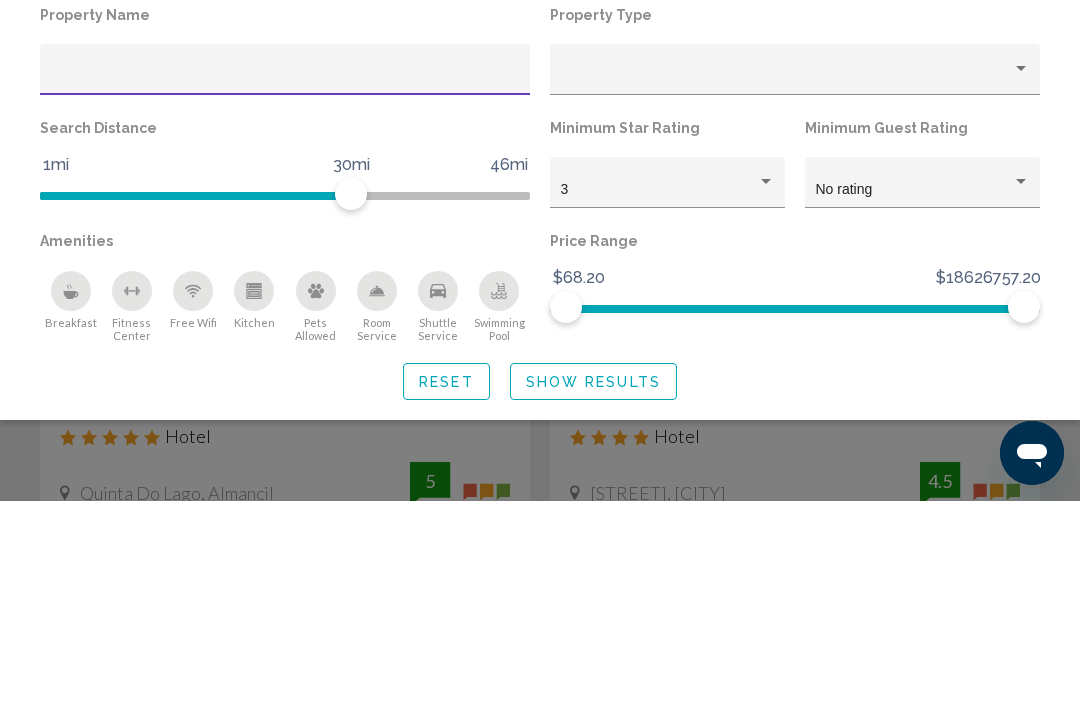 click at bounding box center (766, 382) 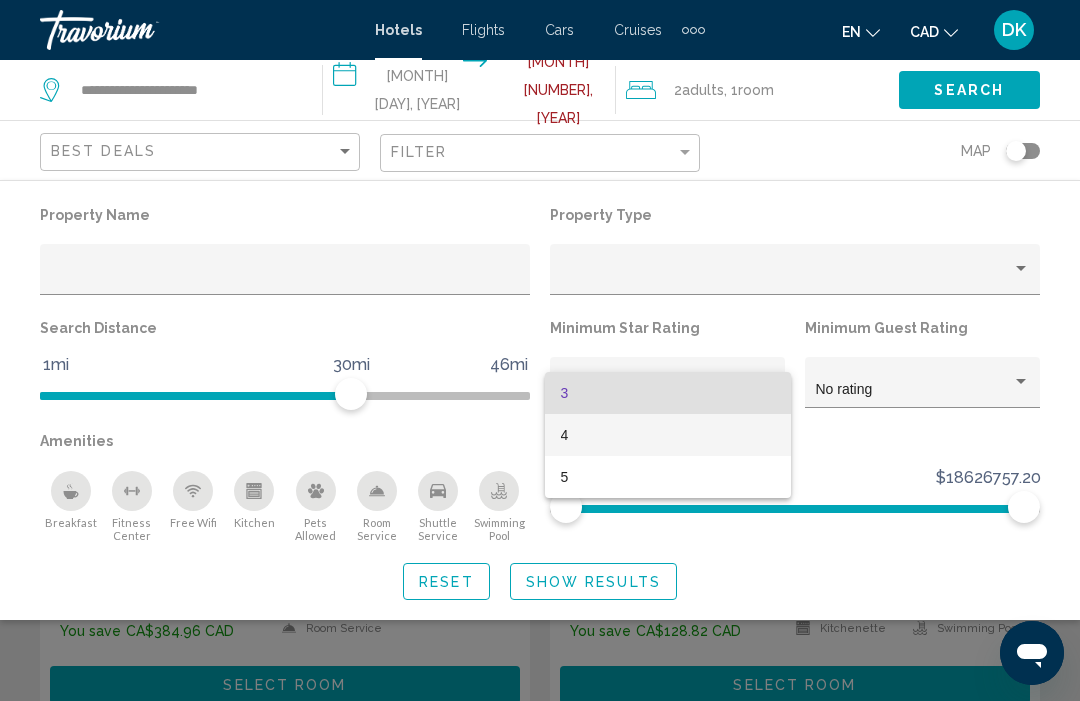 click on "4" at bounding box center (668, 435) 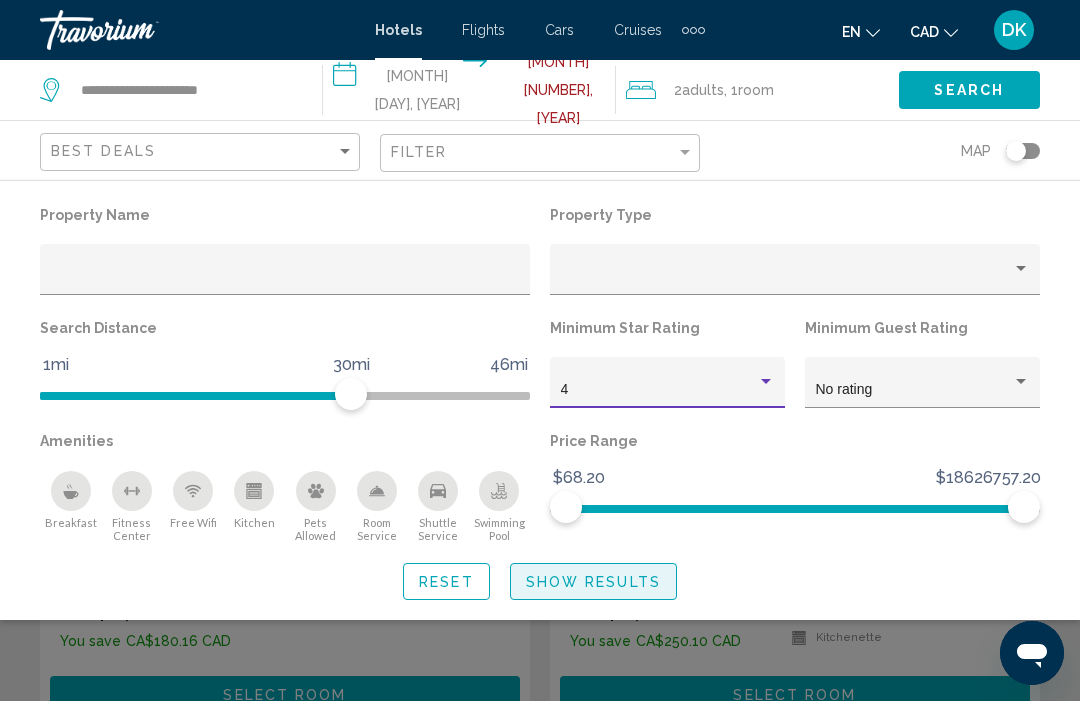 click on "Show Results" 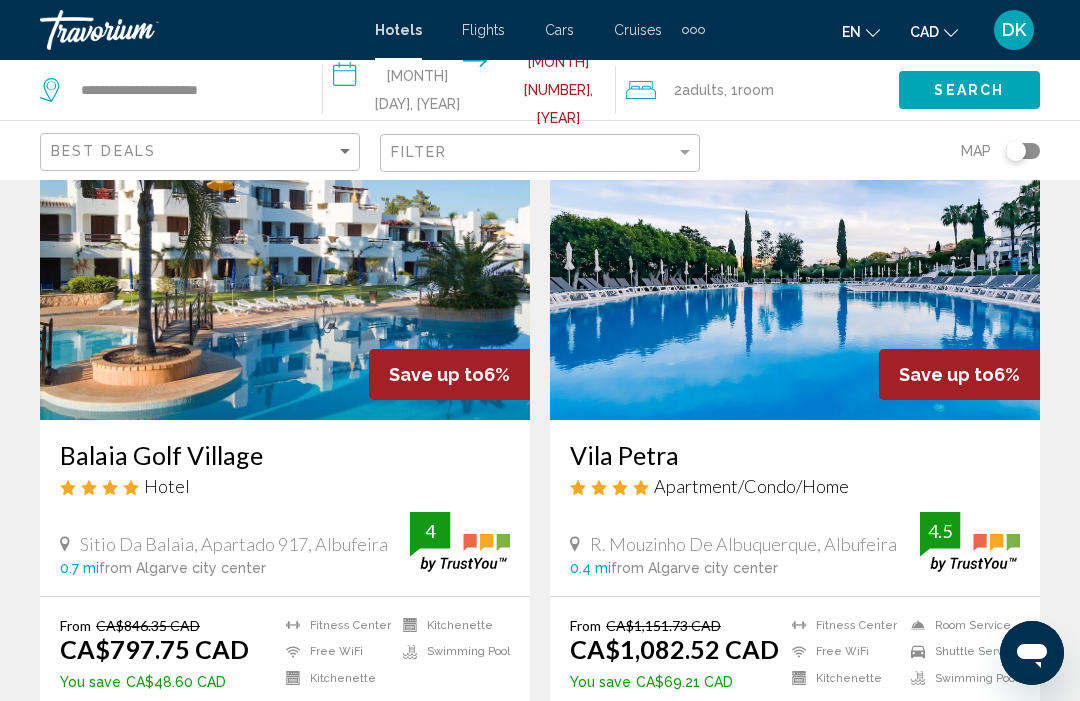 scroll, scrollTop: 3064, scrollLeft: 0, axis: vertical 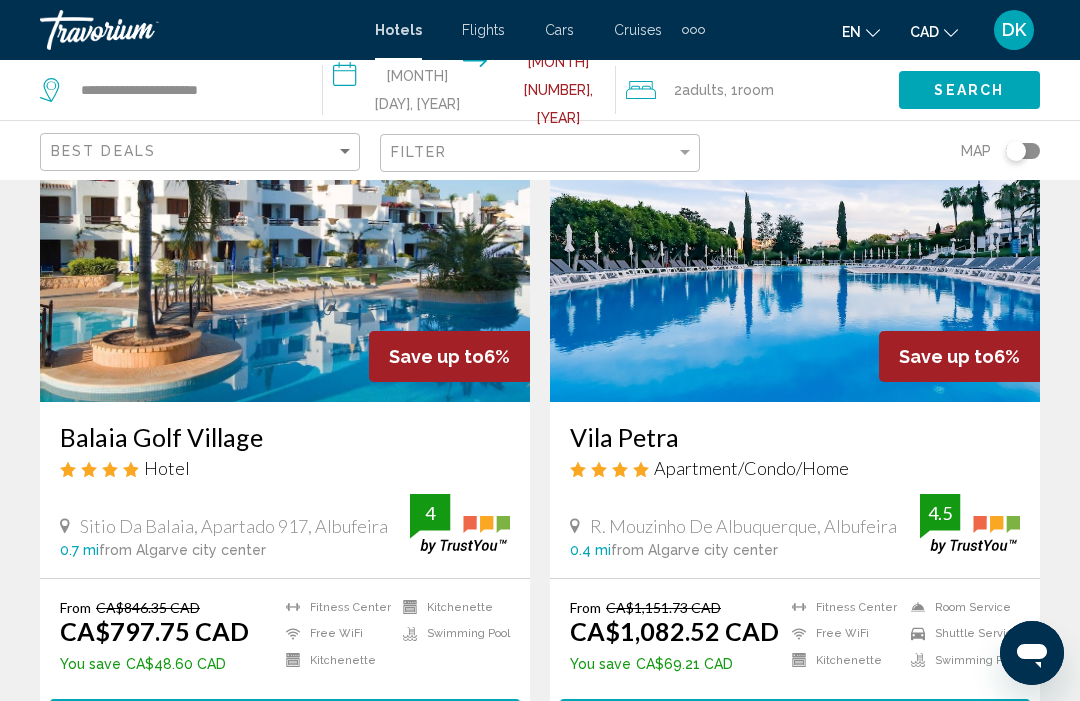 click on "Select Room" at bounding box center [284, 718] 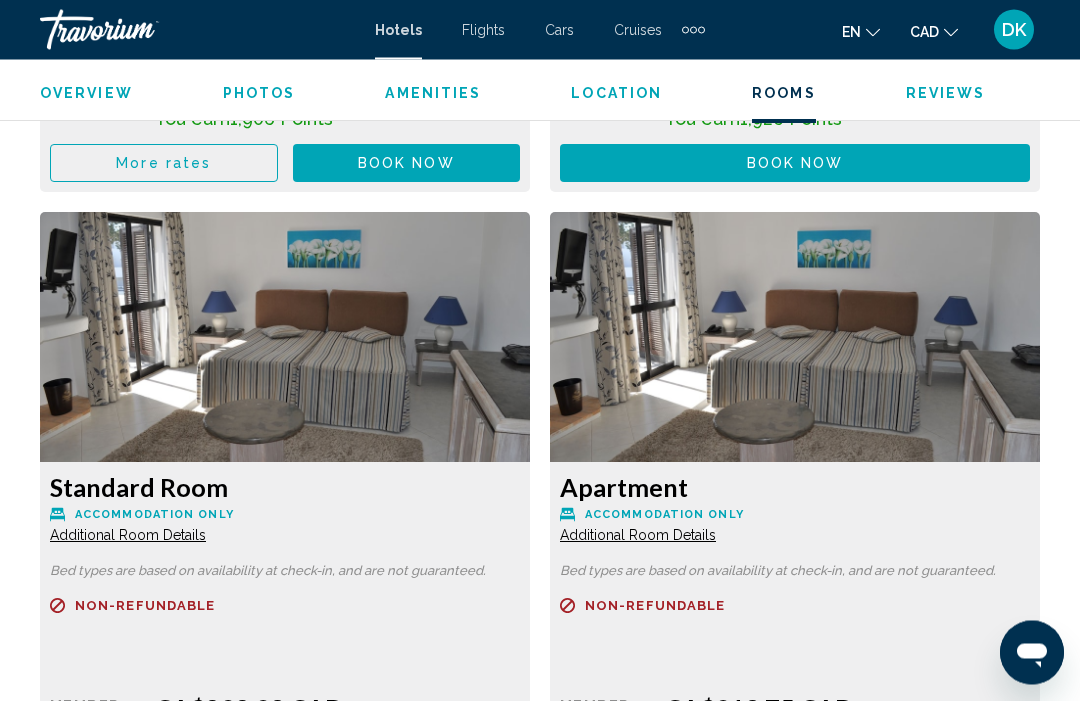 scroll, scrollTop: 4375, scrollLeft: 0, axis: vertical 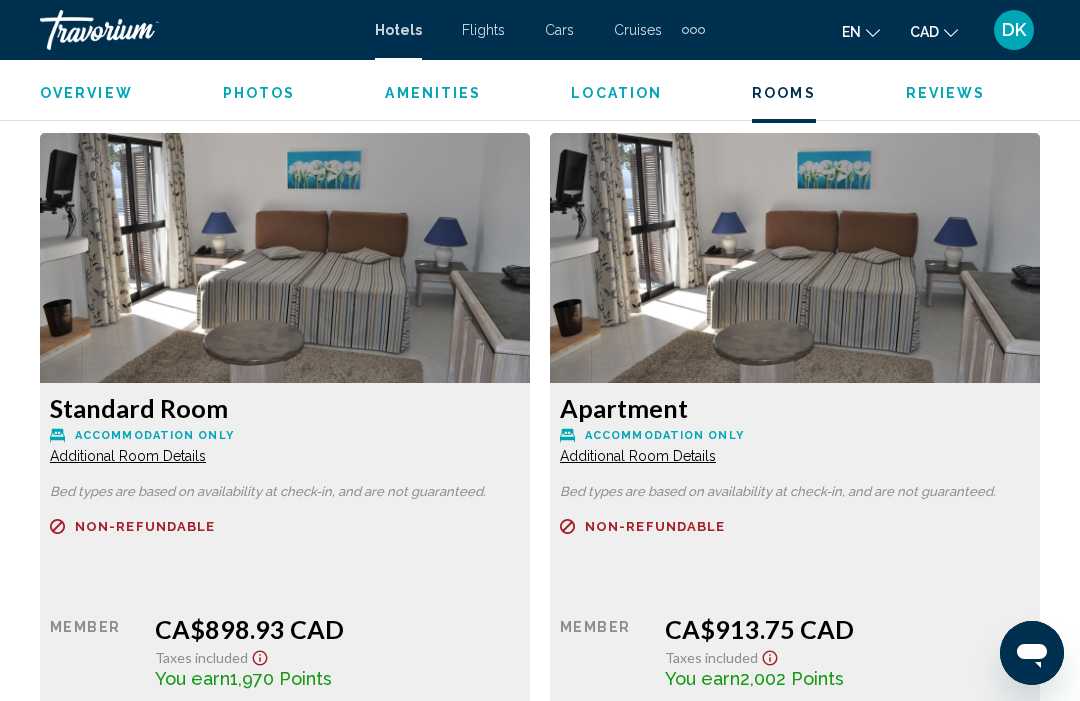 click on "Additional Room Details" at bounding box center [128, -870] 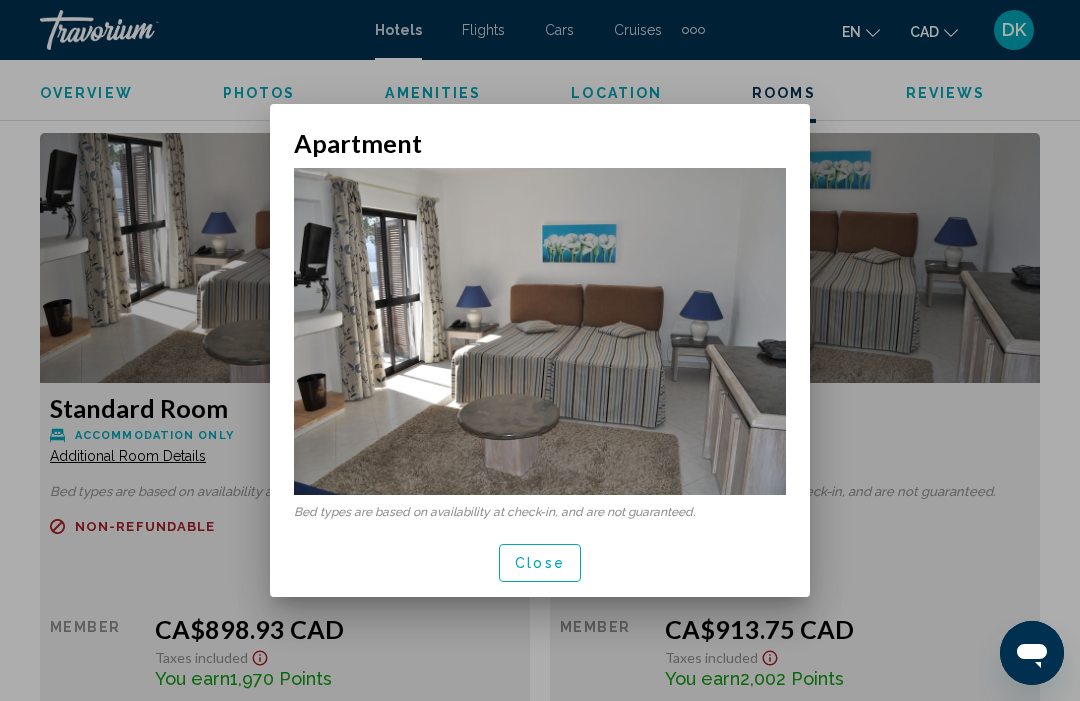 scroll, scrollTop: 0, scrollLeft: 0, axis: both 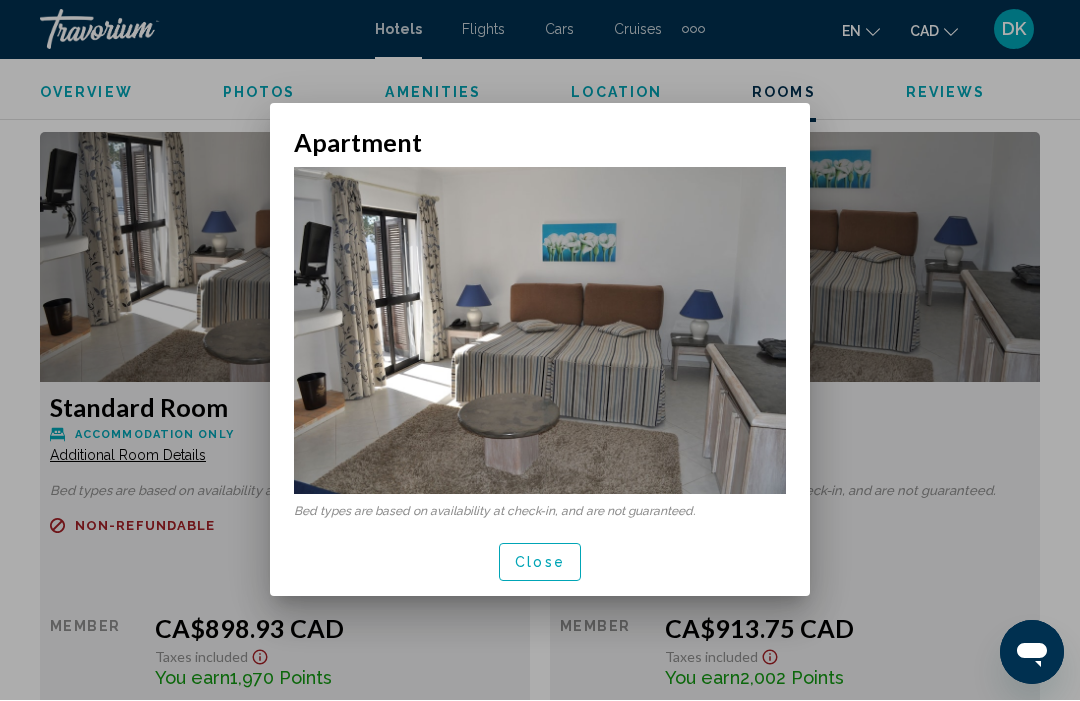 click at bounding box center (540, 350) 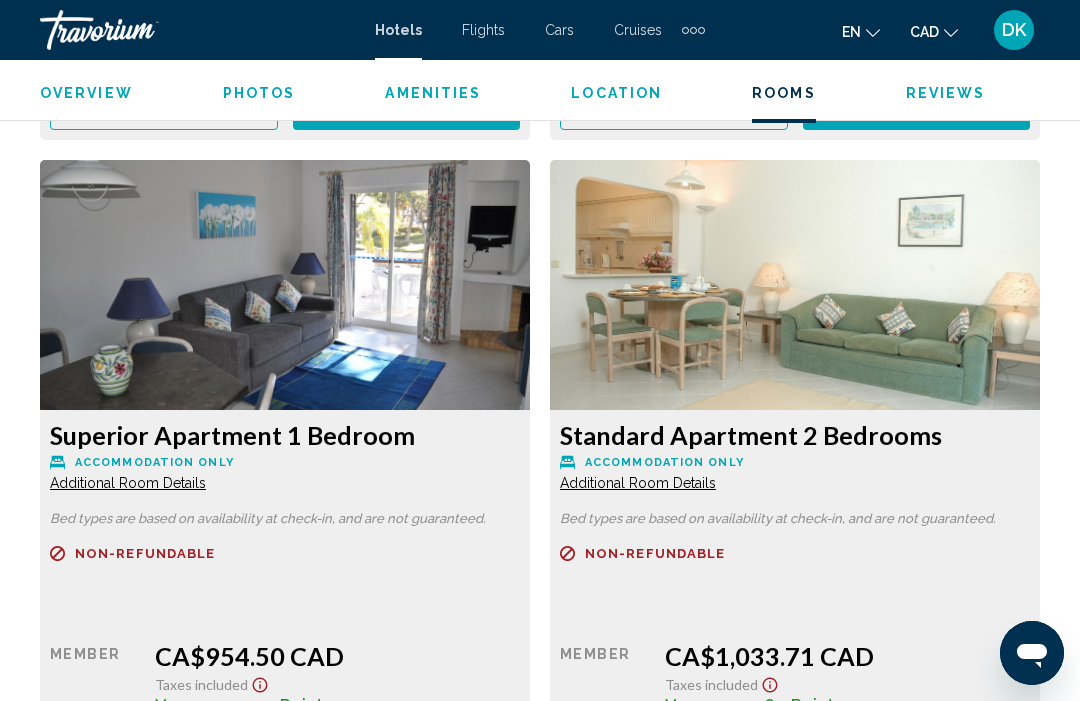 scroll, scrollTop: 5036, scrollLeft: 0, axis: vertical 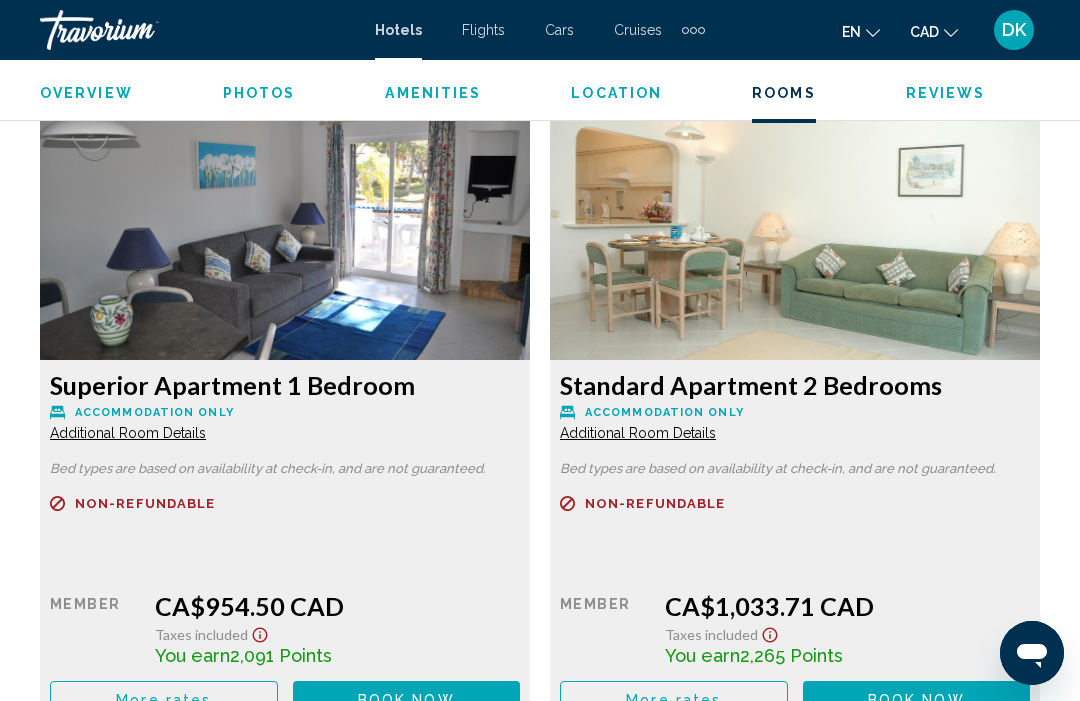 click on "Standard Apartment 2 Bedrooms" at bounding box center (285, -1579) 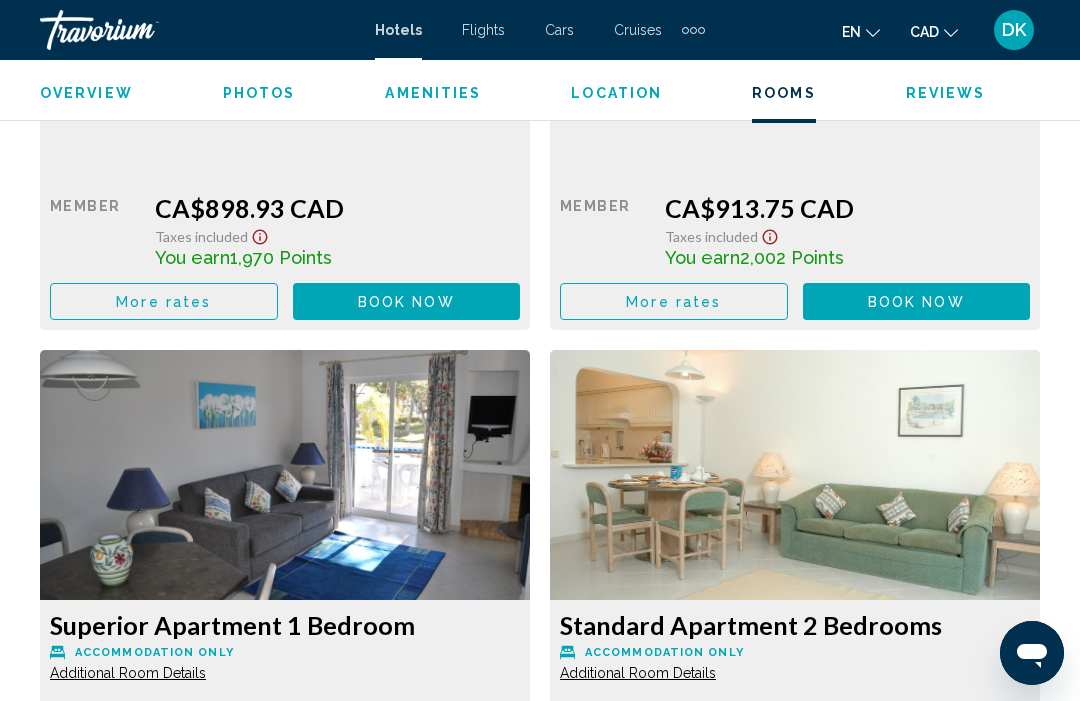 scroll, scrollTop: 4796, scrollLeft: 0, axis: vertical 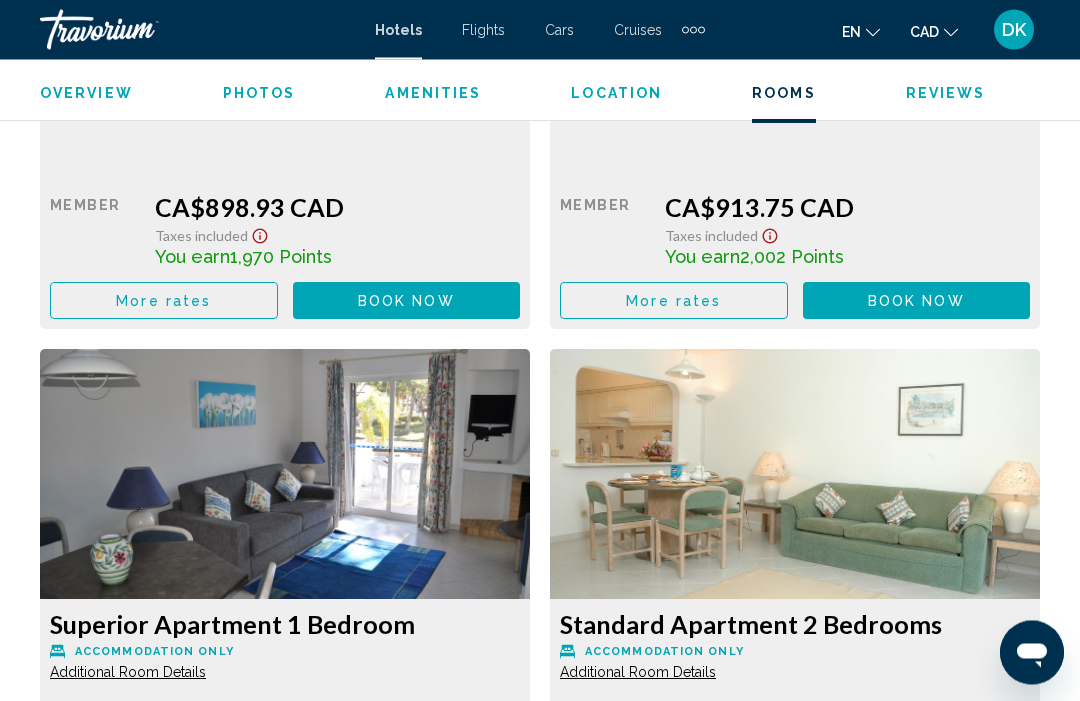 click at bounding box center [285, -1489] 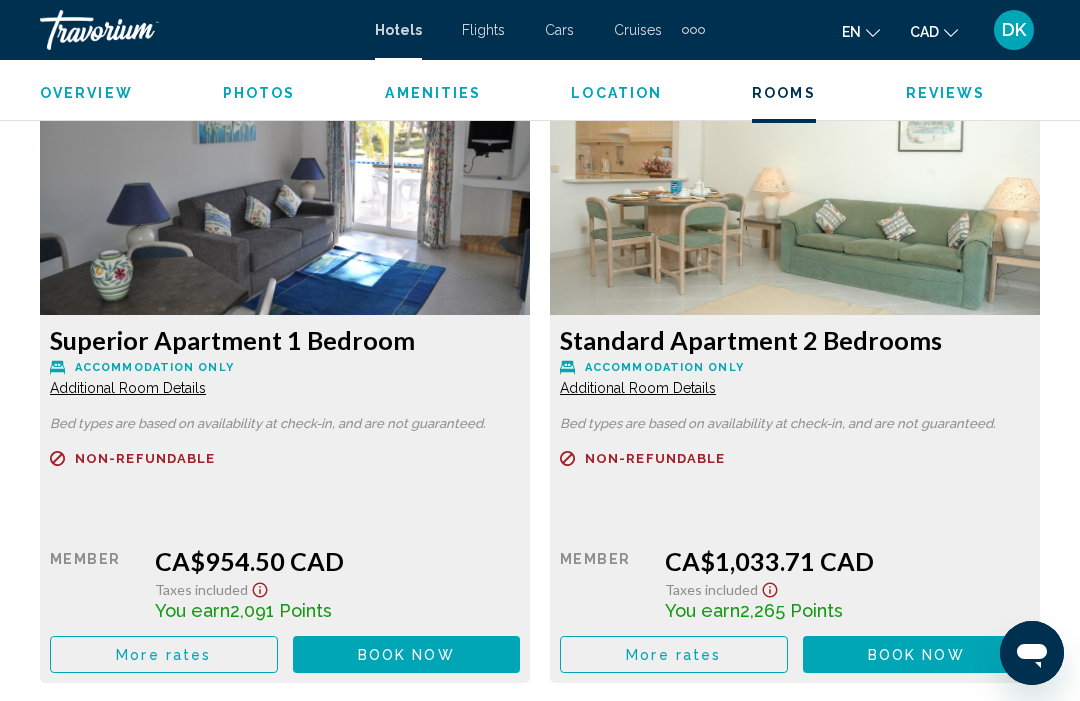 scroll, scrollTop: 5113, scrollLeft: 0, axis: vertical 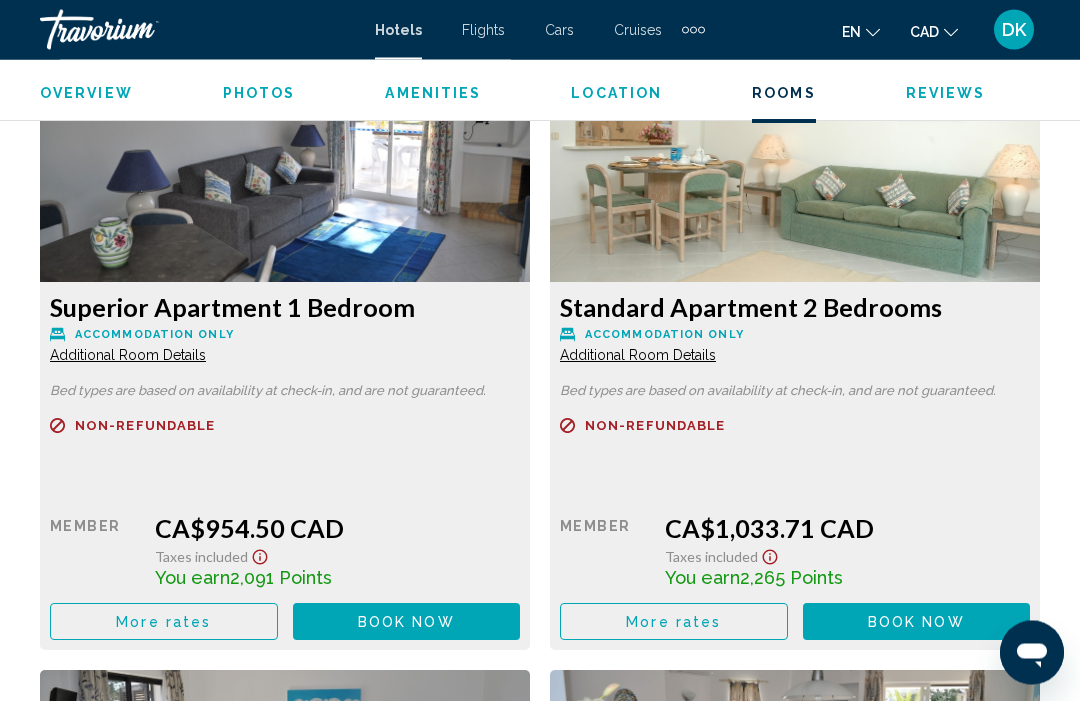 click at bounding box center (285, -1806) 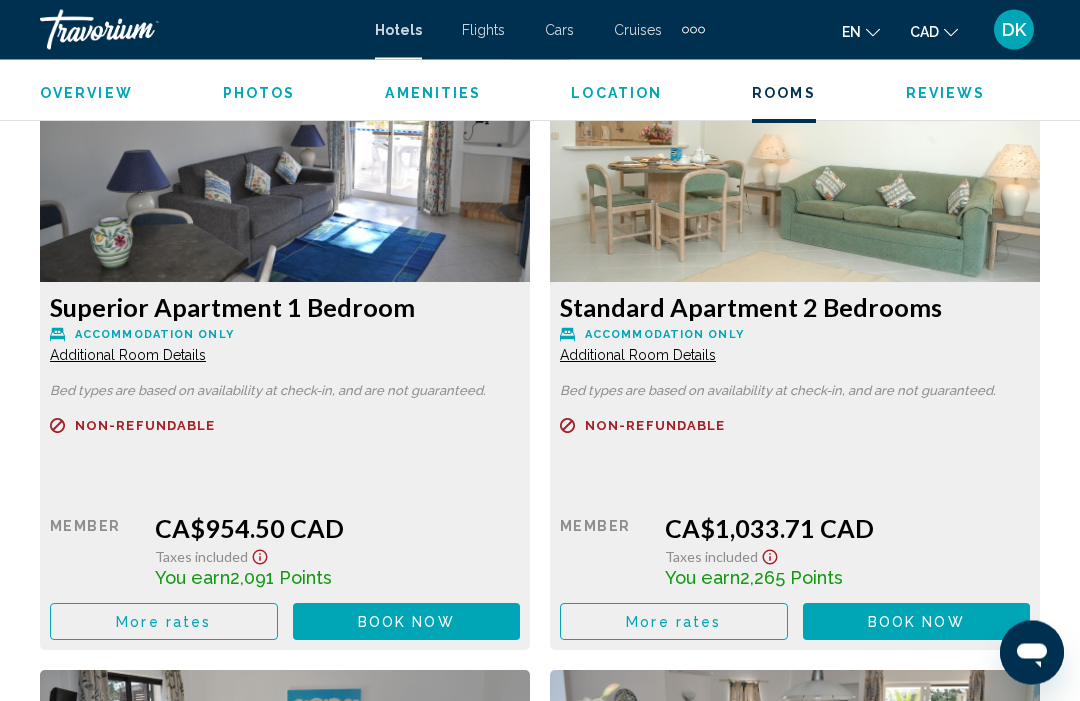 scroll, scrollTop: 5114, scrollLeft: 0, axis: vertical 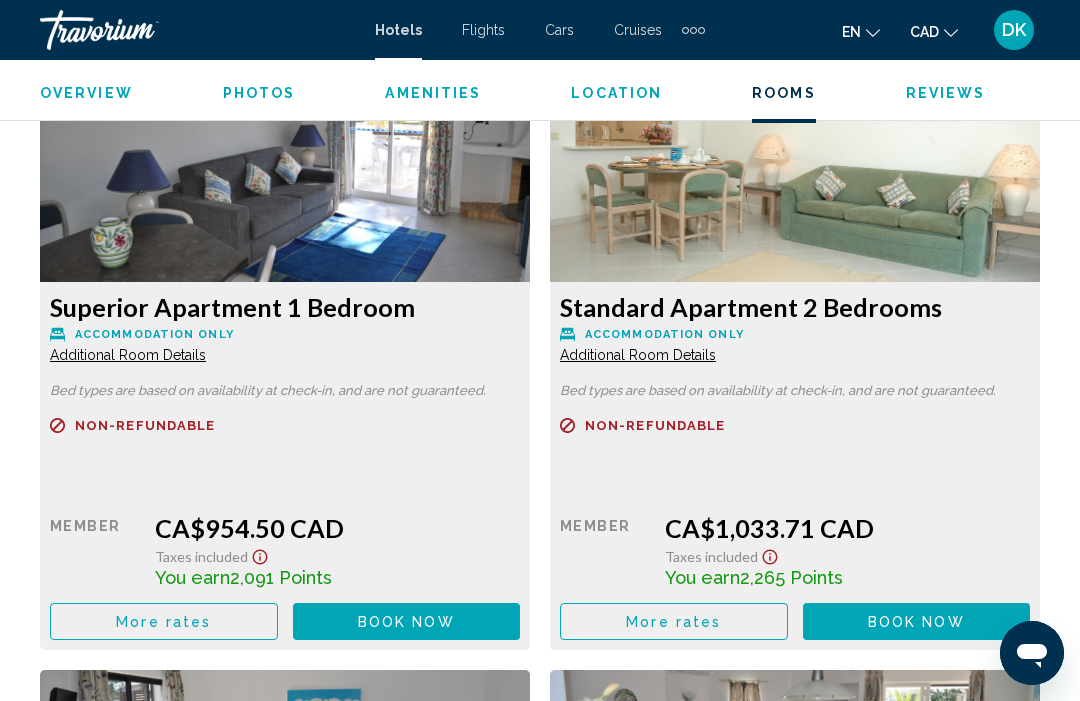 click on "Accommodation Only" at bounding box center [154, -1630] 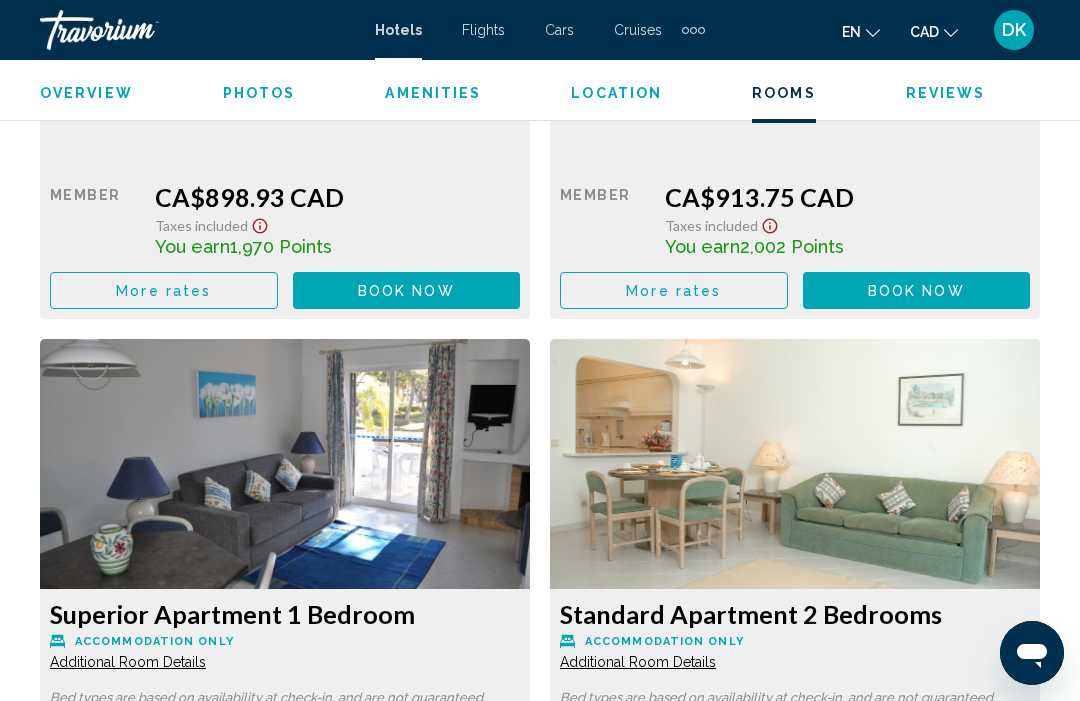 scroll, scrollTop: 4811, scrollLeft: 0, axis: vertical 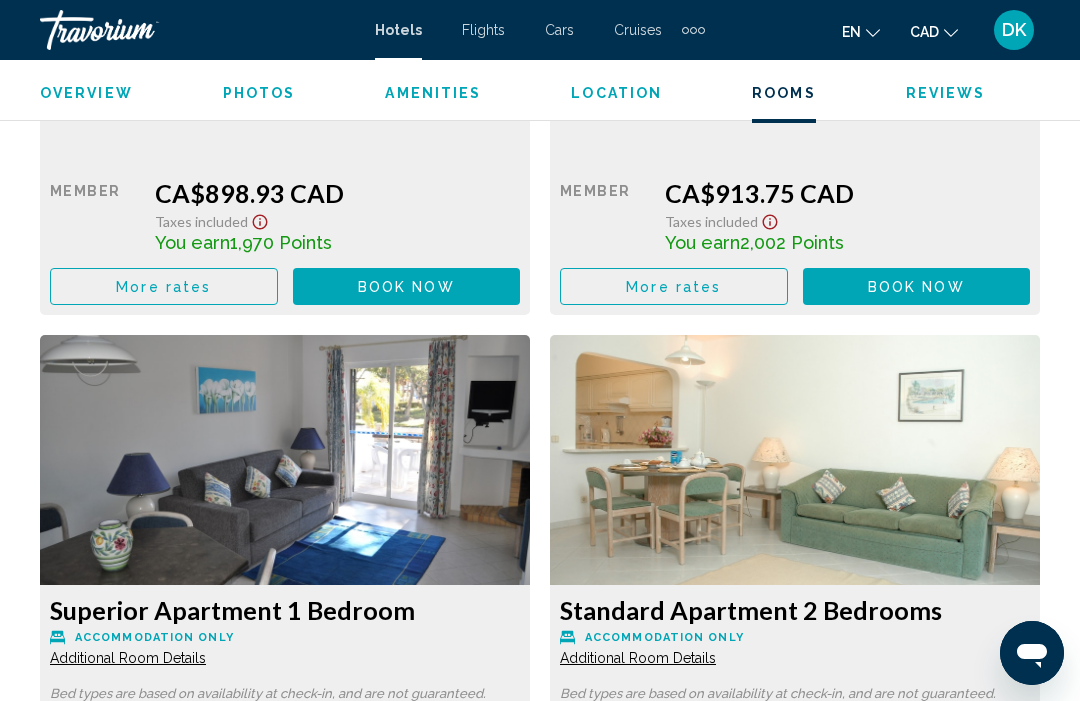 click at bounding box center (285, -1504) 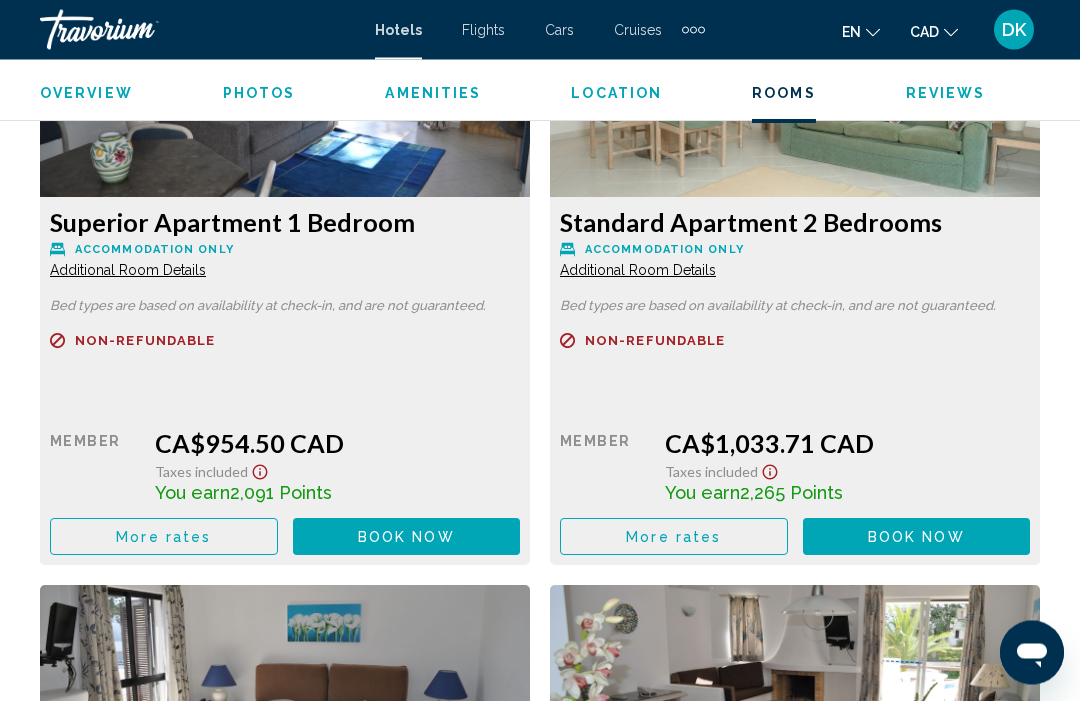 scroll, scrollTop: 5199, scrollLeft: 0, axis: vertical 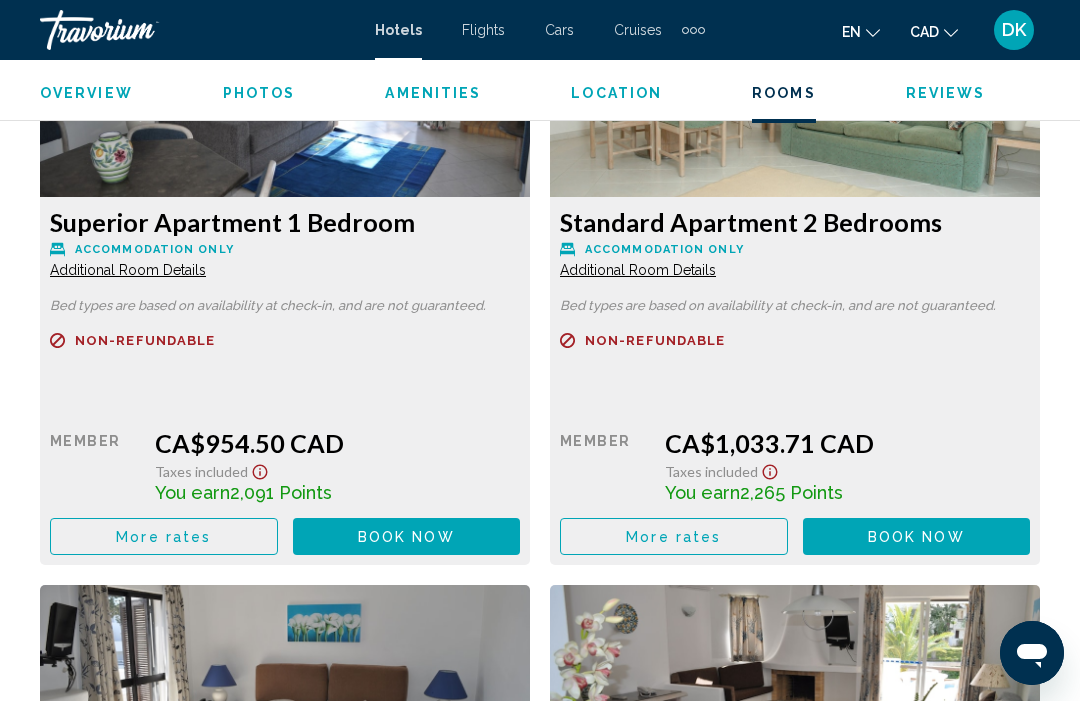 click on "More rates" at bounding box center [164, -1396] 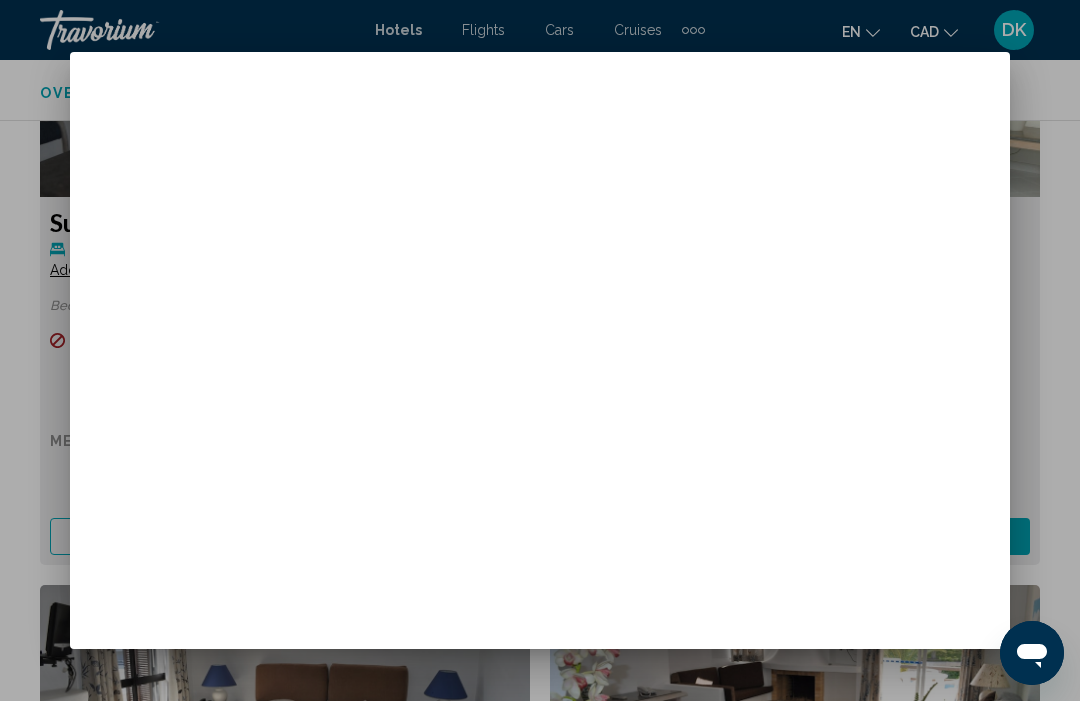 scroll, scrollTop: 0, scrollLeft: 0, axis: both 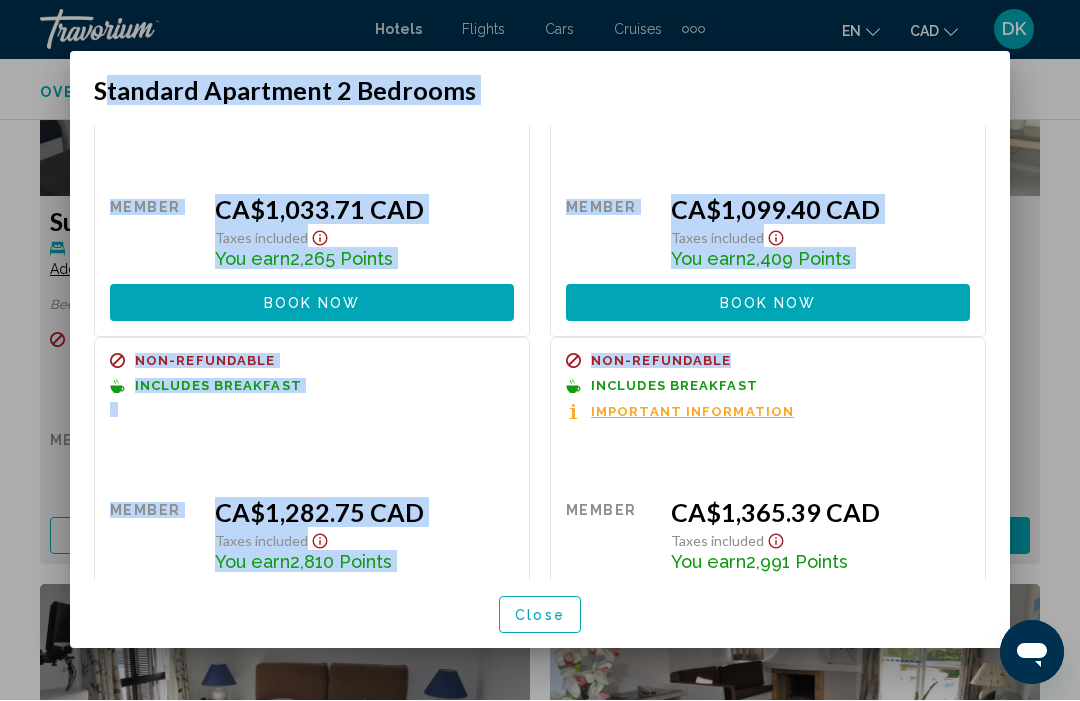 click on "Refundable
Non-refundable
Non-refundable
Accommodation Only     Retail  $0.00  when you redeem    Member  CA$1,033.71 CAD  Taxes included
You earn  2,265  Points  Book now No longer available
Refundable
Non-refundable
Non-refundable
Accommodation Only
Important Information Retail  $0.00  when you redeem    Member  CA$1,099.40 CAD  Taxes included
You earn  2,409  Points  Book now No longer available
Refundable
Non-refundable
Non-refundable
Includes Breakfast     Retail  $0.00  when you redeem    Member  CA$1,282.75 CAD  Taxes included
You earn  2,810  Points  Book now No longer available" at bounding box center (540, 354) 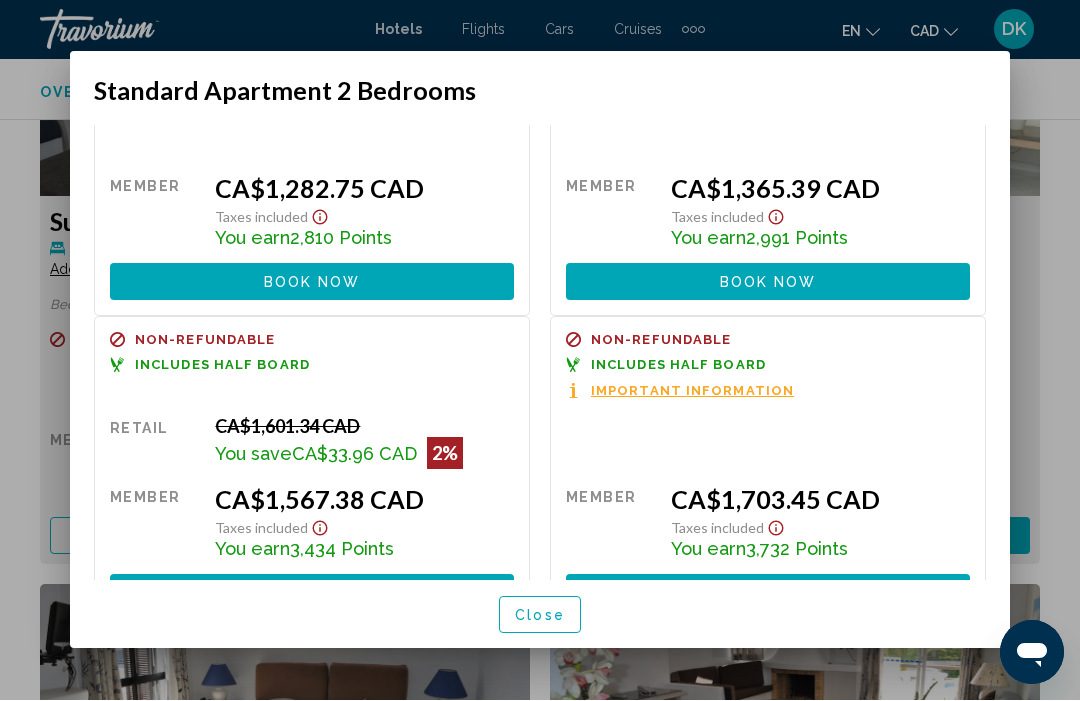 scroll, scrollTop: 414, scrollLeft: 0, axis: vertical 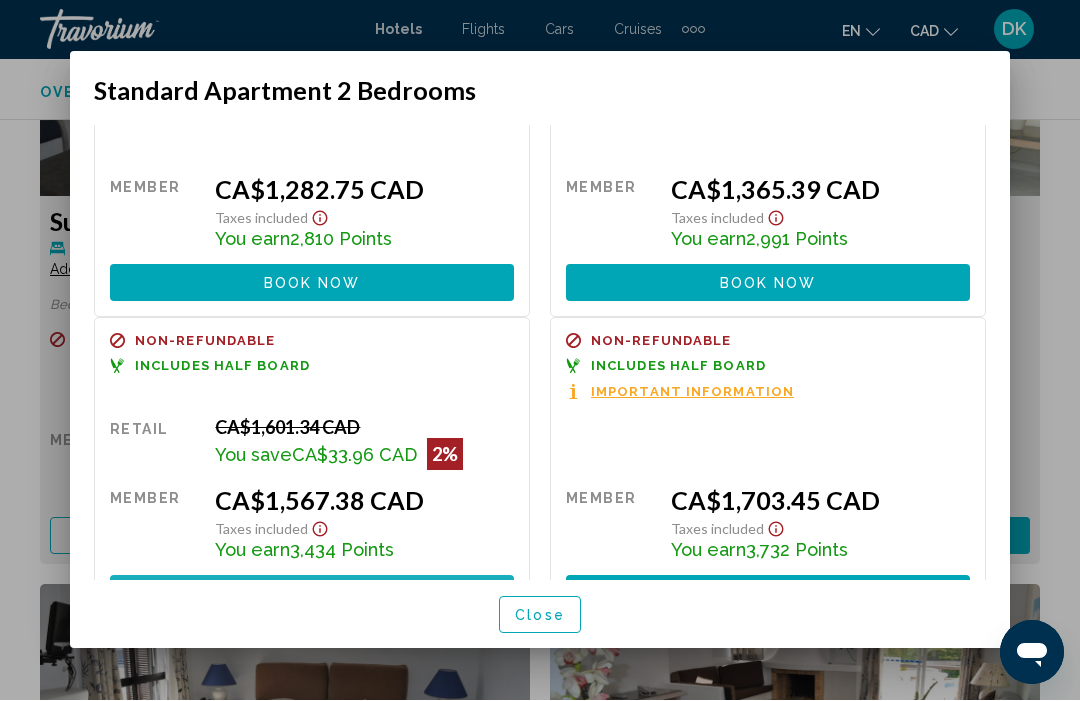 click on "Book now" at bounding box center [312, 596] 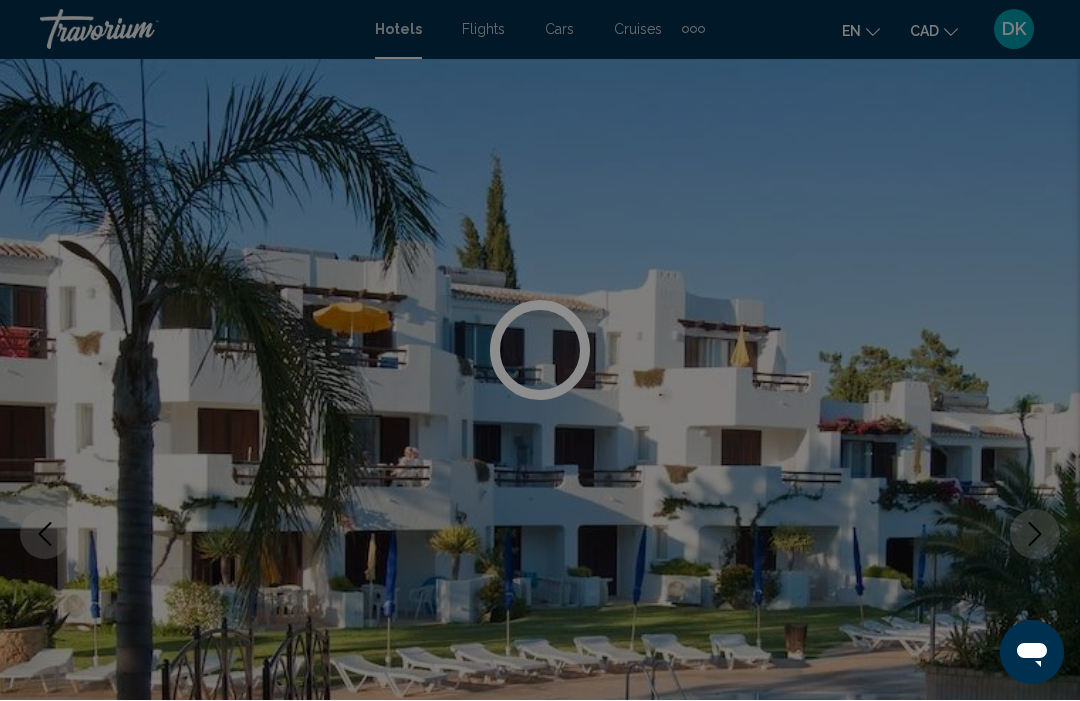 scroll, scrollTop: 5199, scrollLeft: 0, axis: vertical 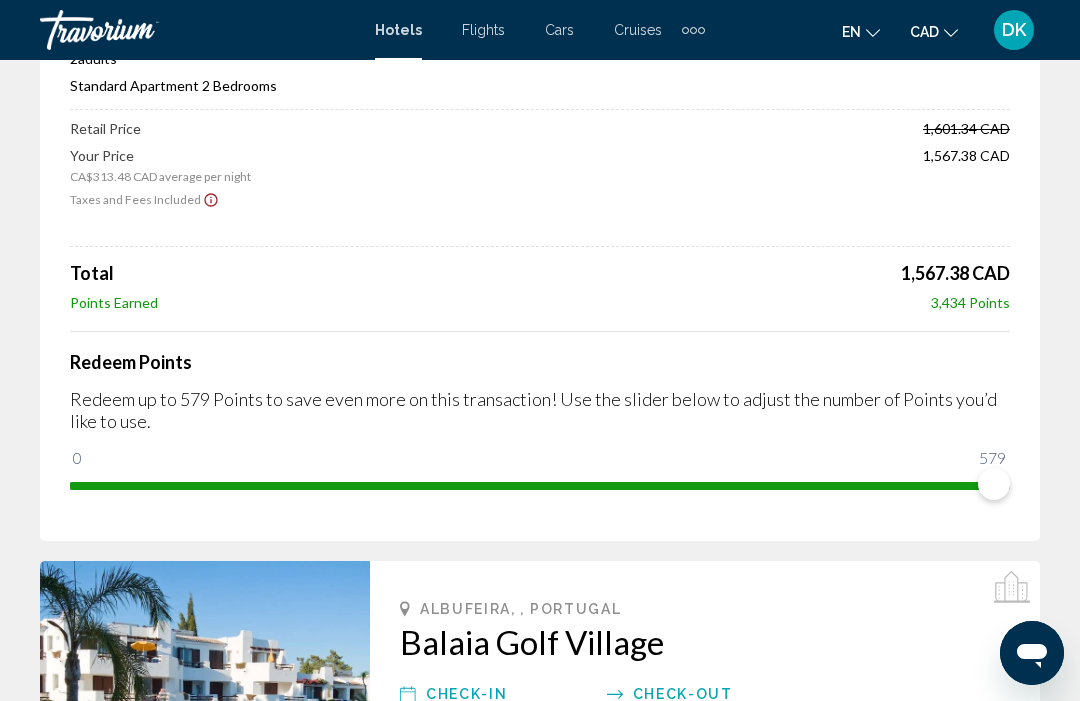 click at bounding box center [0, 0] 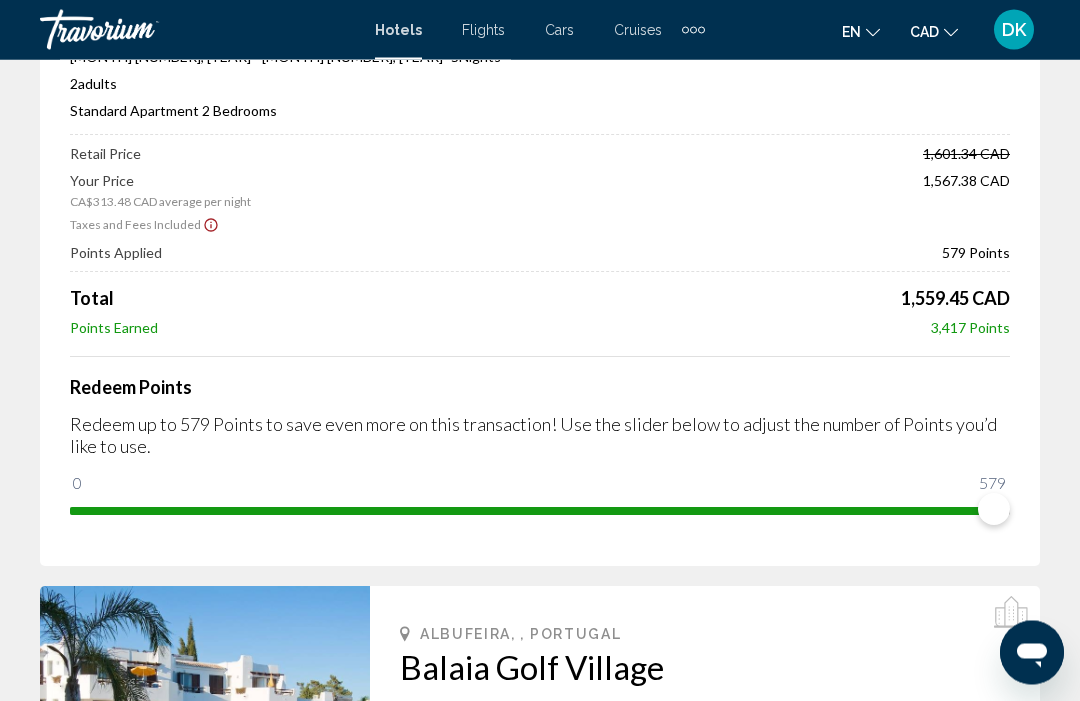 scroll, scrollTop: 0, scrollLeft: 0, axis: both 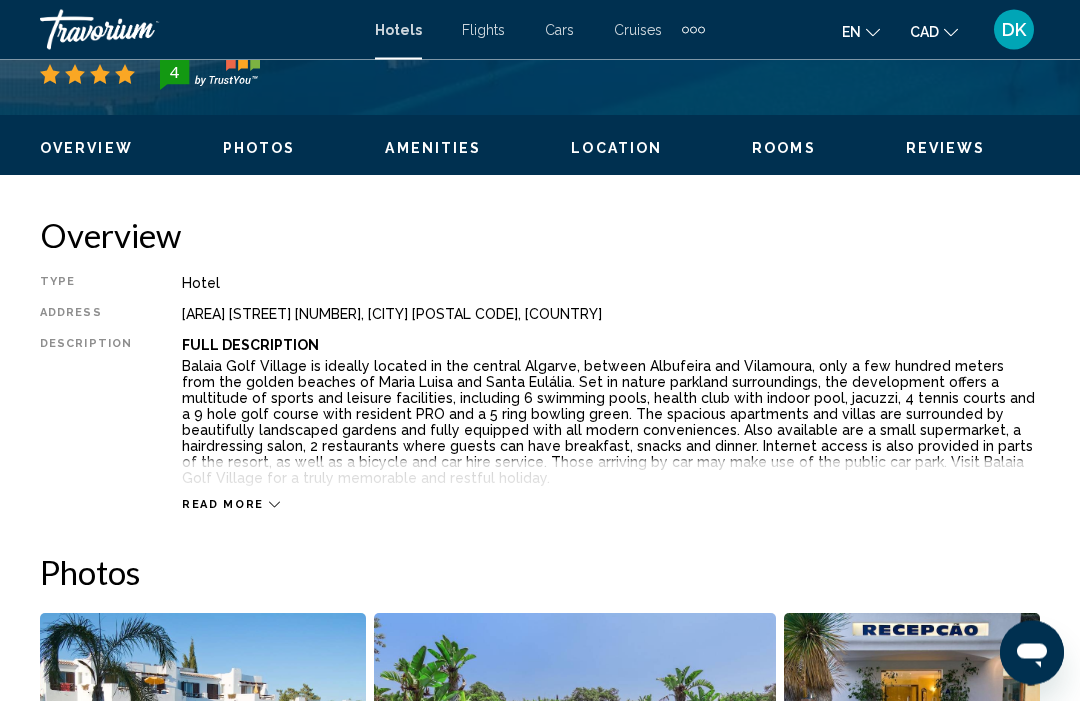 click 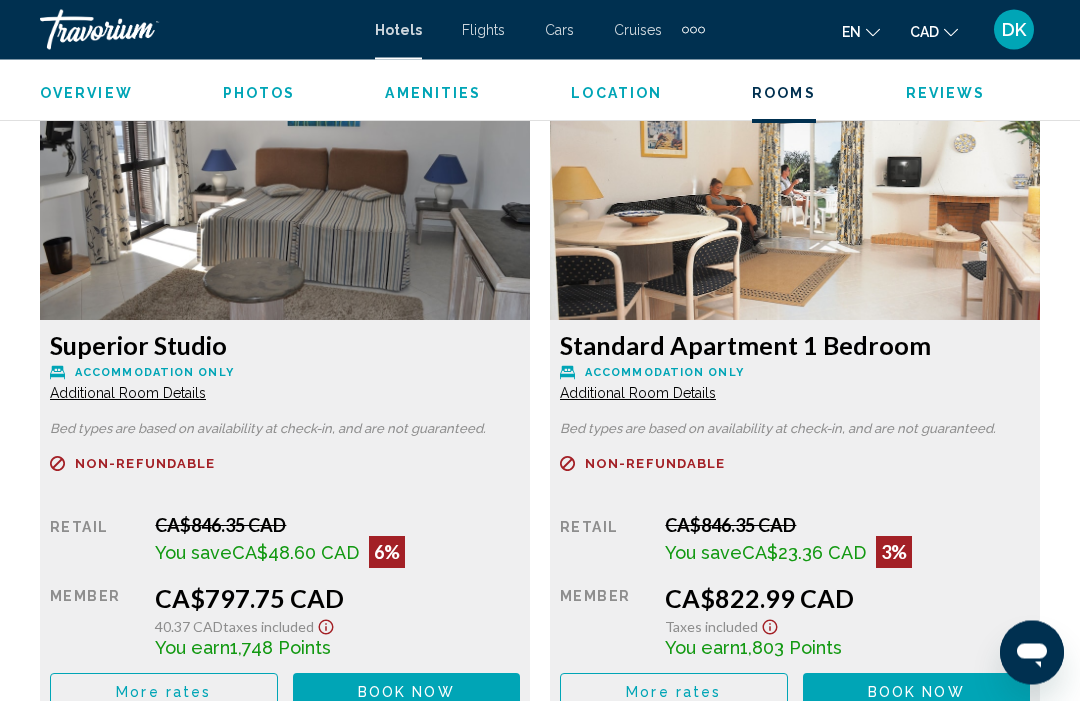 scroll, scrollTop: 3124, scrollLeft: 0, axis: vertical 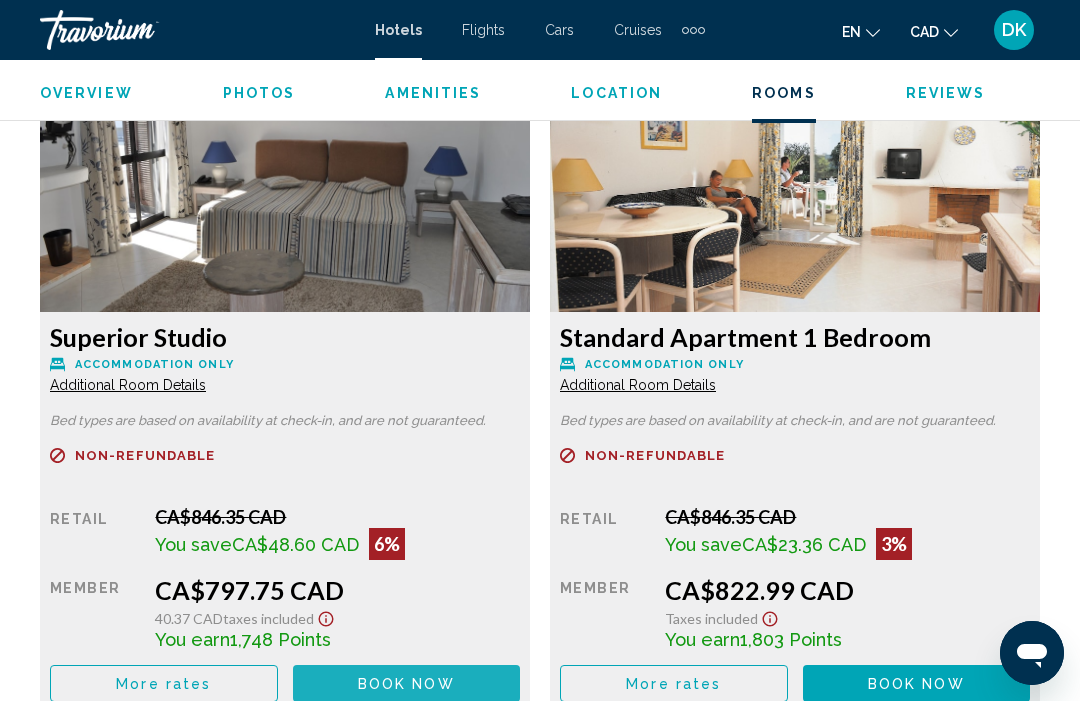 click on "Book now" at bounding box center [406, 684] 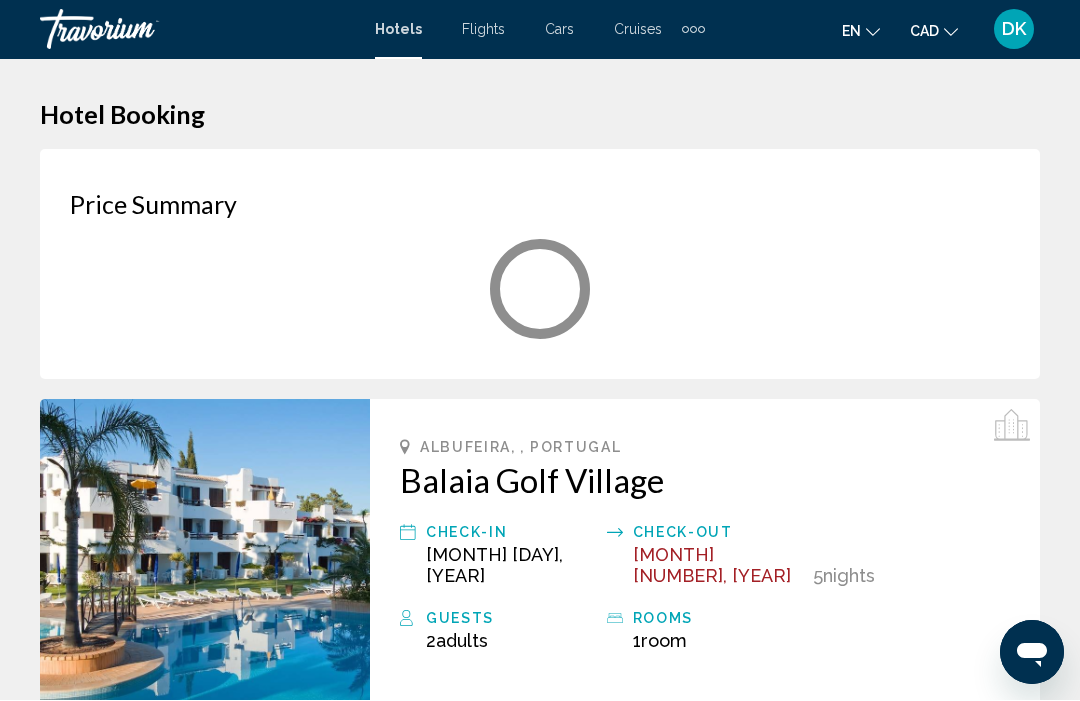 scroll, scrollTop: 1, scrollLeft: 0, axis: vertical 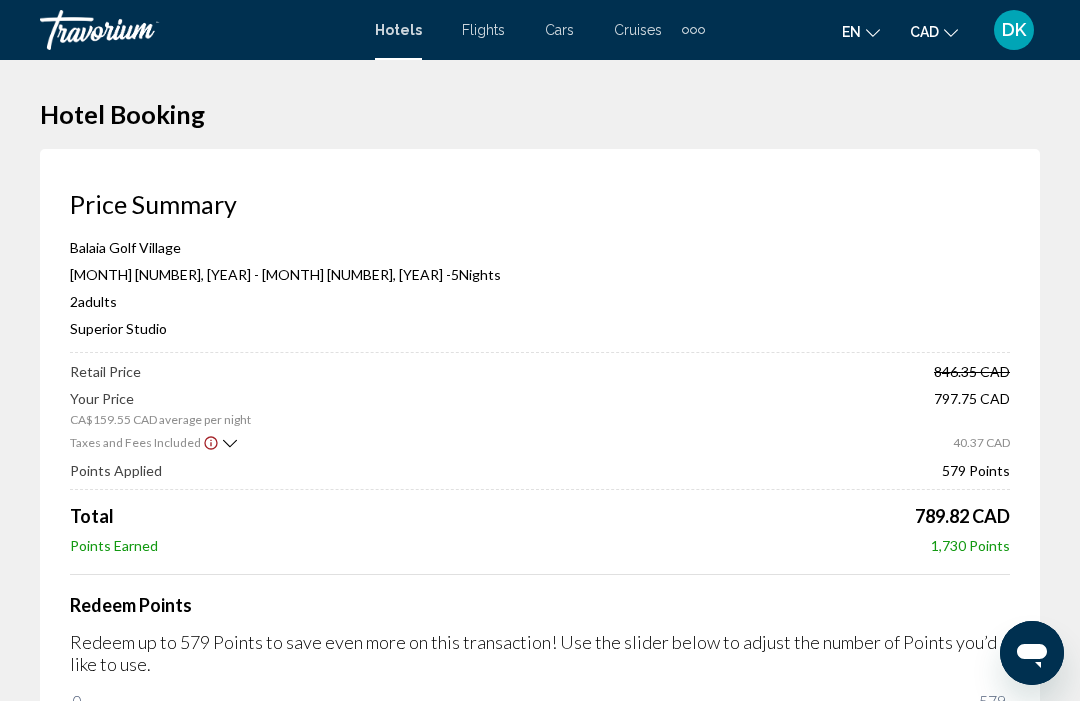 click on "CAD
USD ($) MXN (Mex$) CAD (Can$) GBP (£) EUR (€) AUD (A$) NZD (NZ$) CNY (CN¥)" 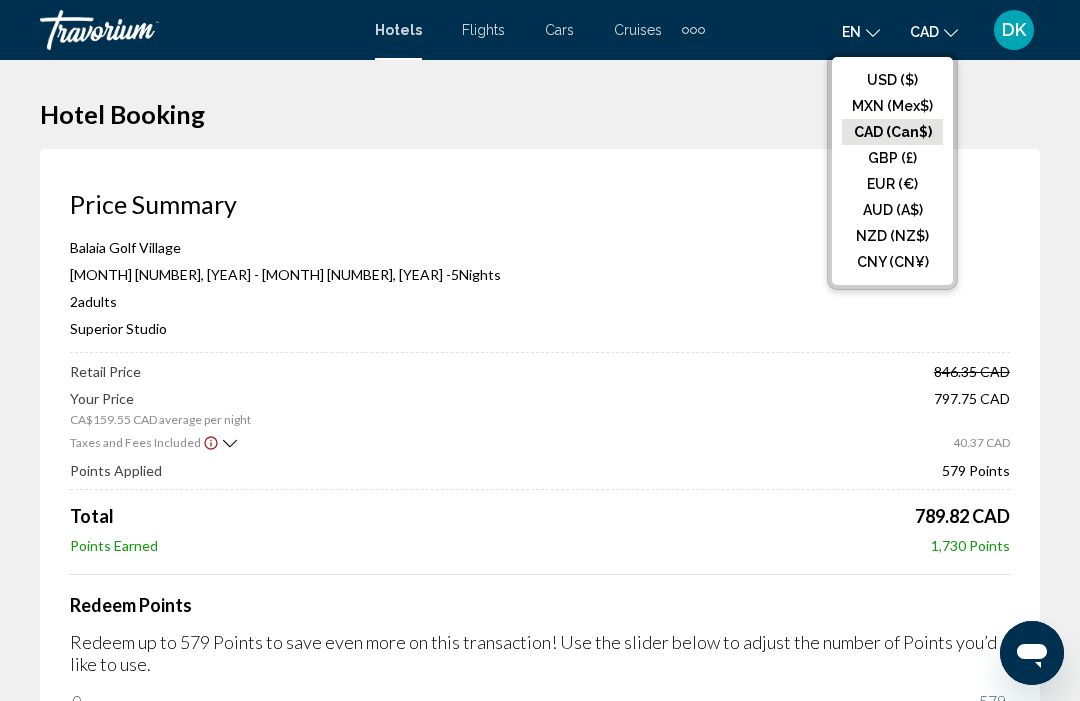 click on "USD ($)" 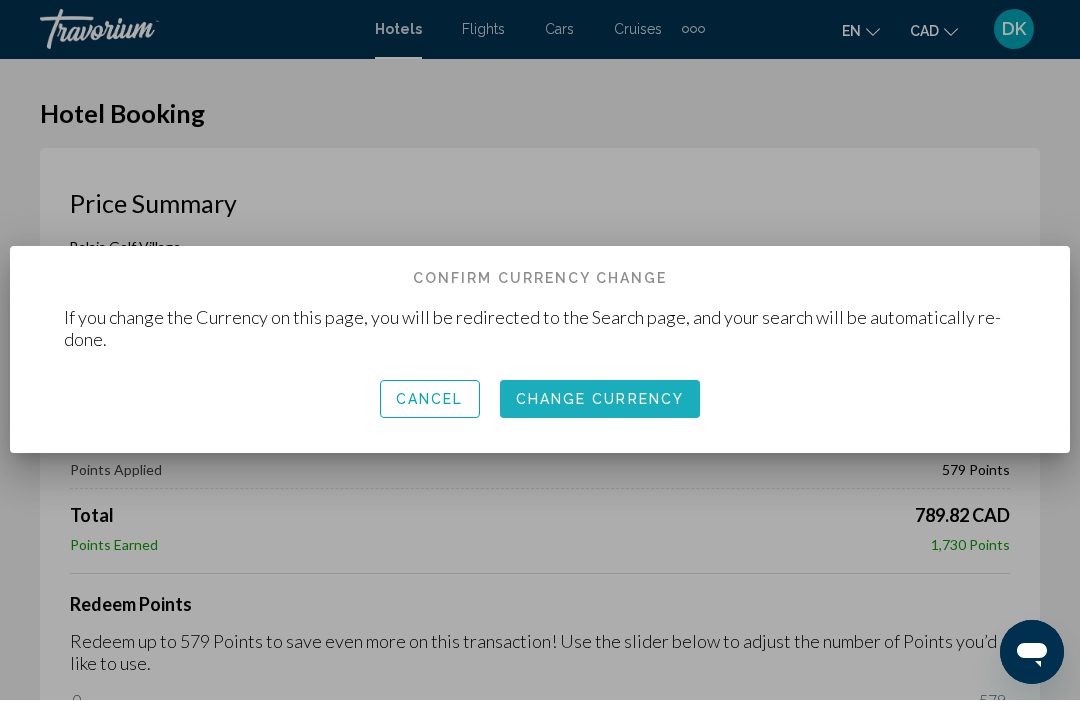 click on "Change Currency" at bounding box center [600, 401] 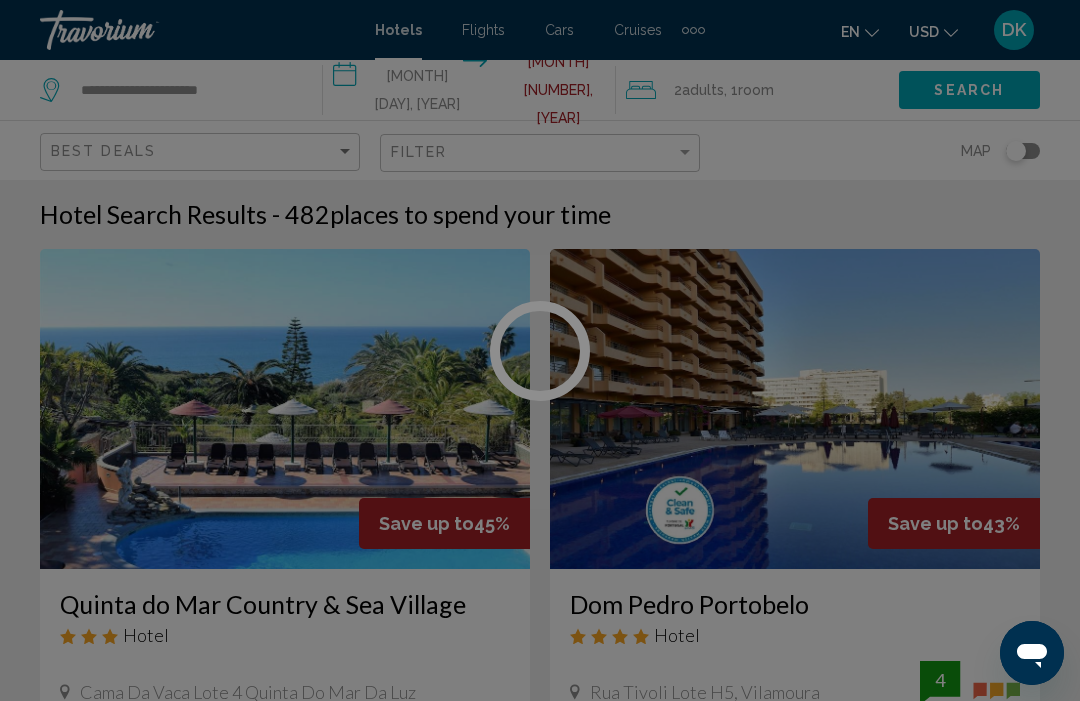 scroll, scrollTop: 0, scrollLeft: 0, axis: both 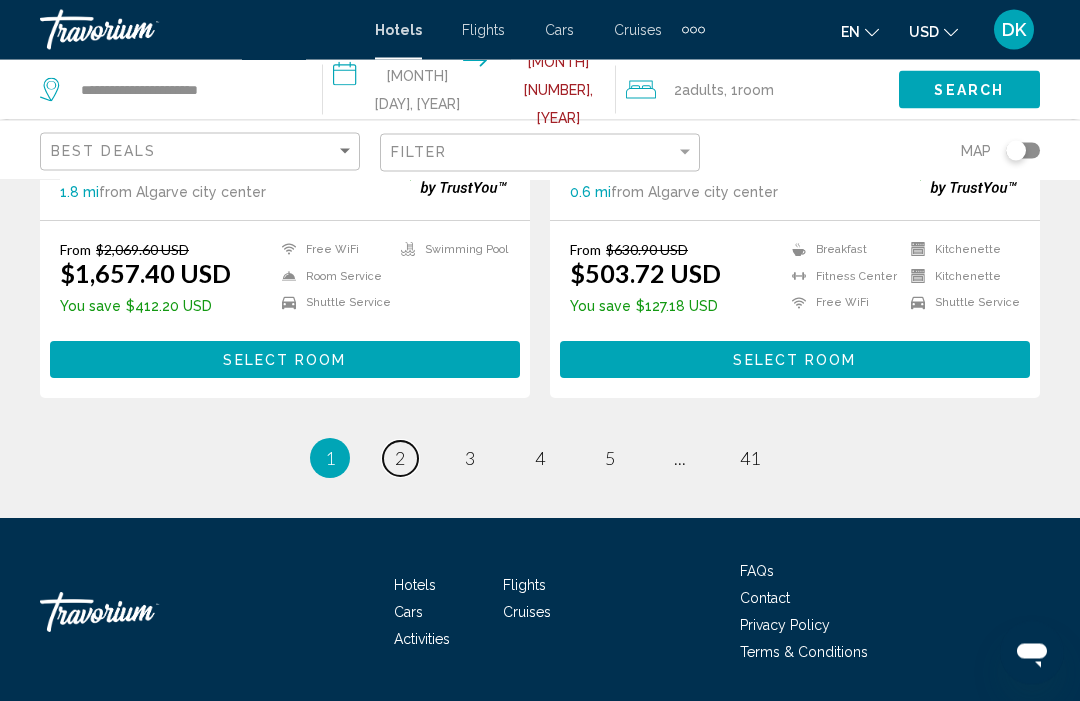 click on "2" at bounding box center (400, 459) 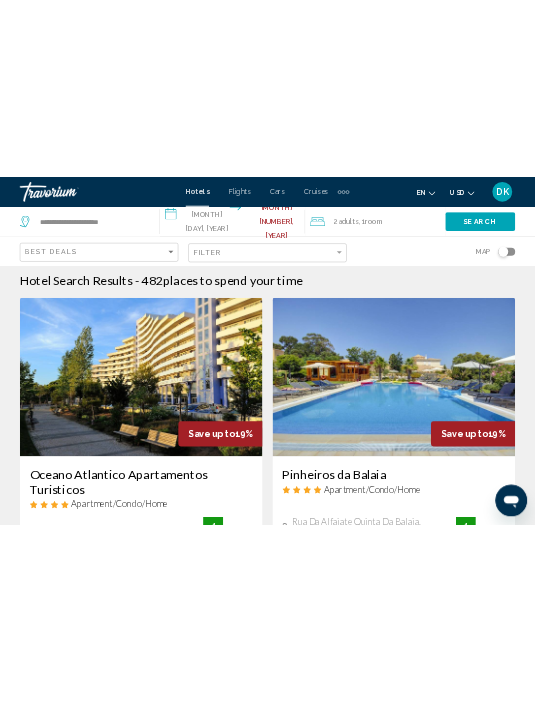 scroll, scrollTop: 0, scrollLeft: 0, axis: both 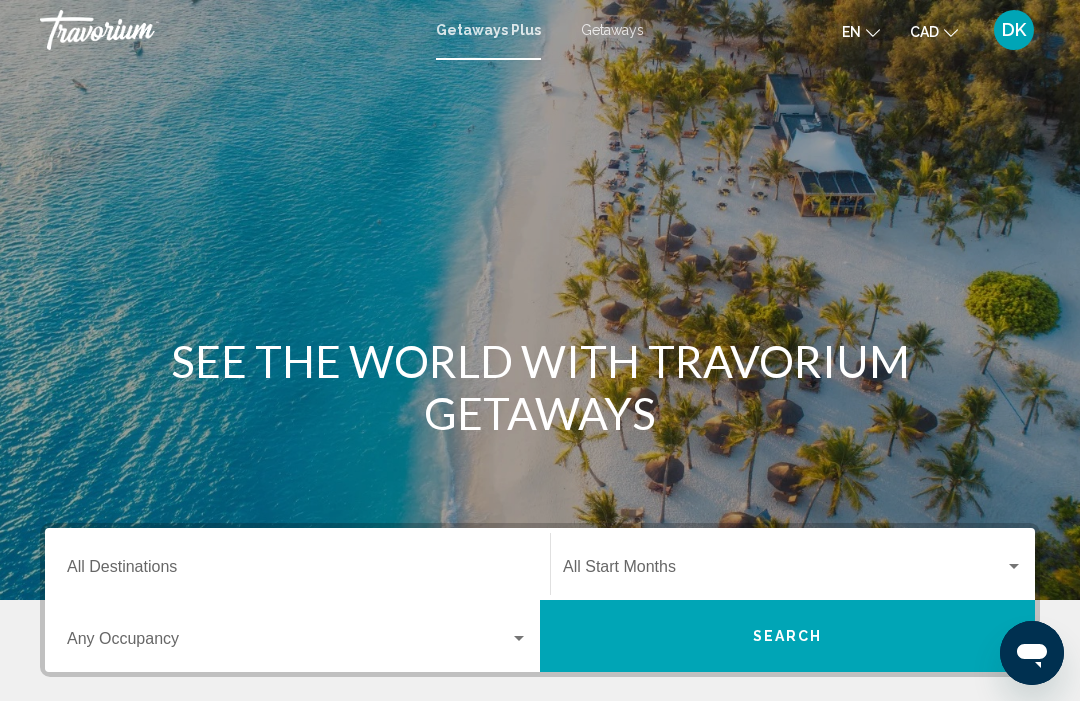click on "Getaways" at bounding box center [612, 30] 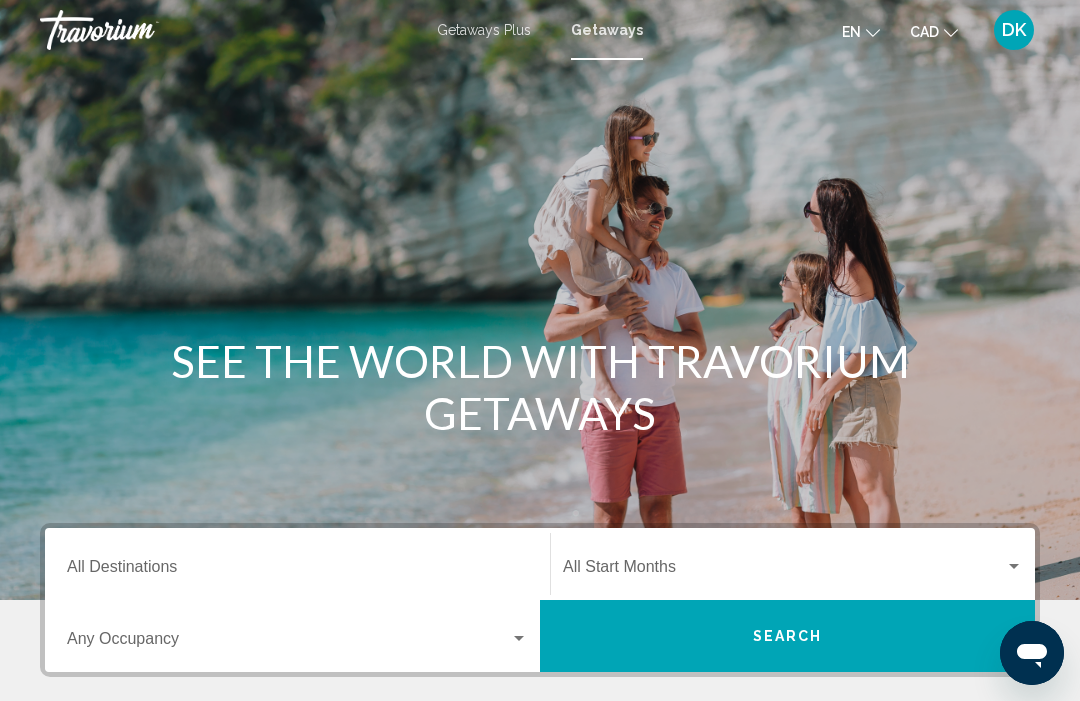 click on "Destination All Destinations" at bounding box center (297, 571) 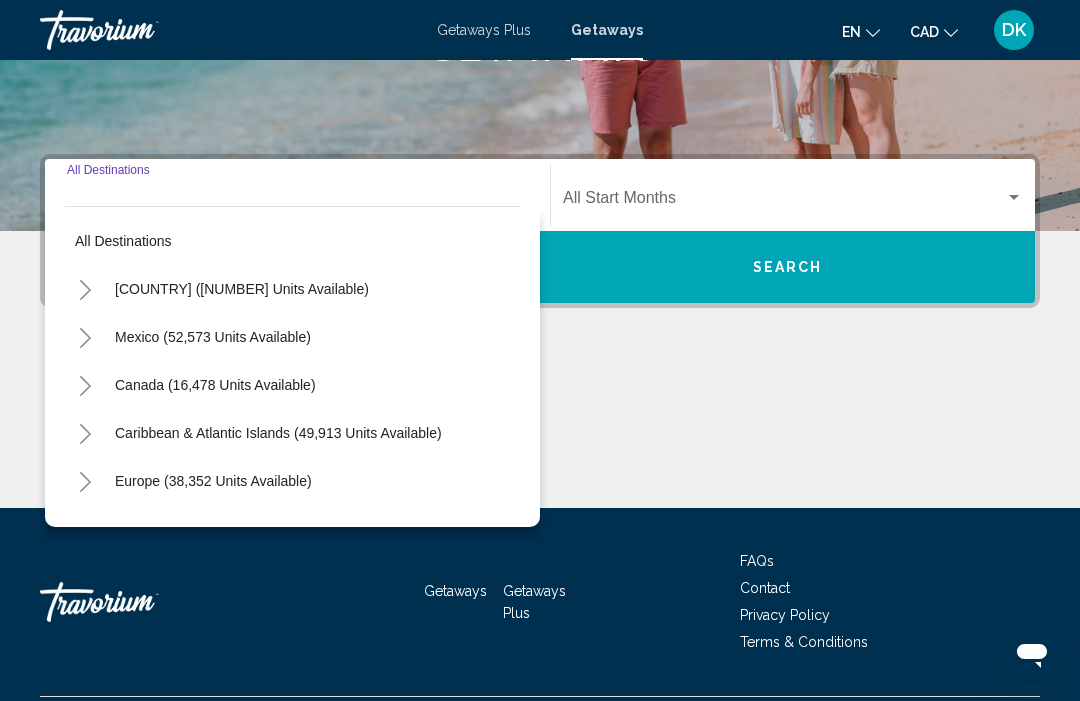 scroll, scrollTop: 421, scrollLeft: 0, axis: vertical 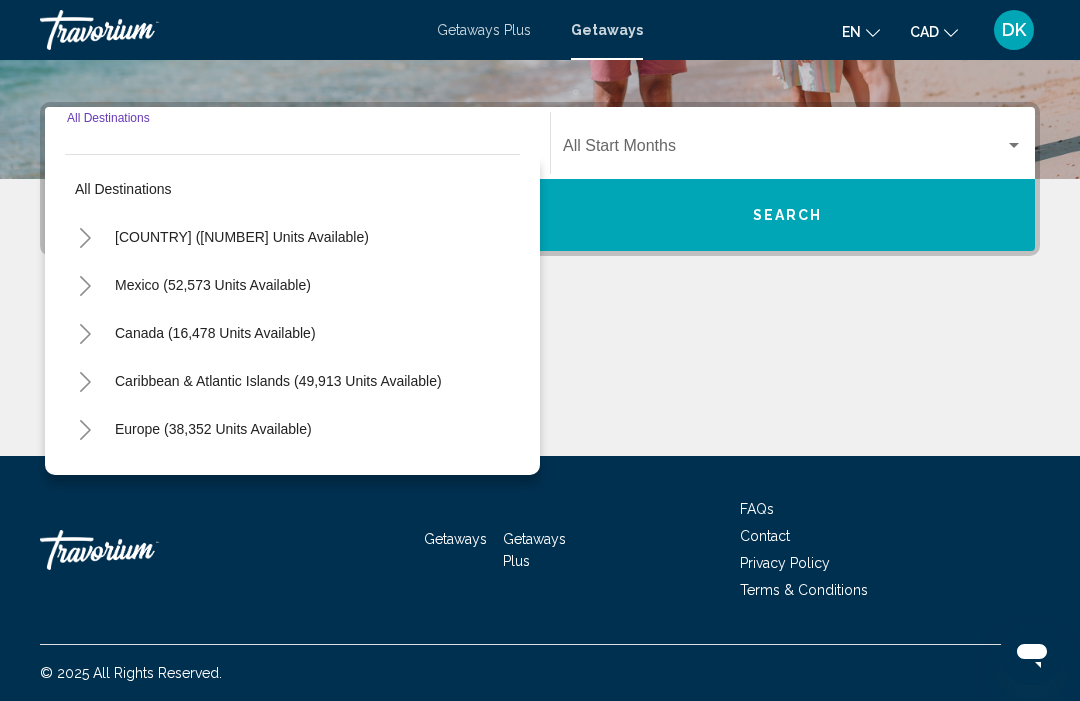 click 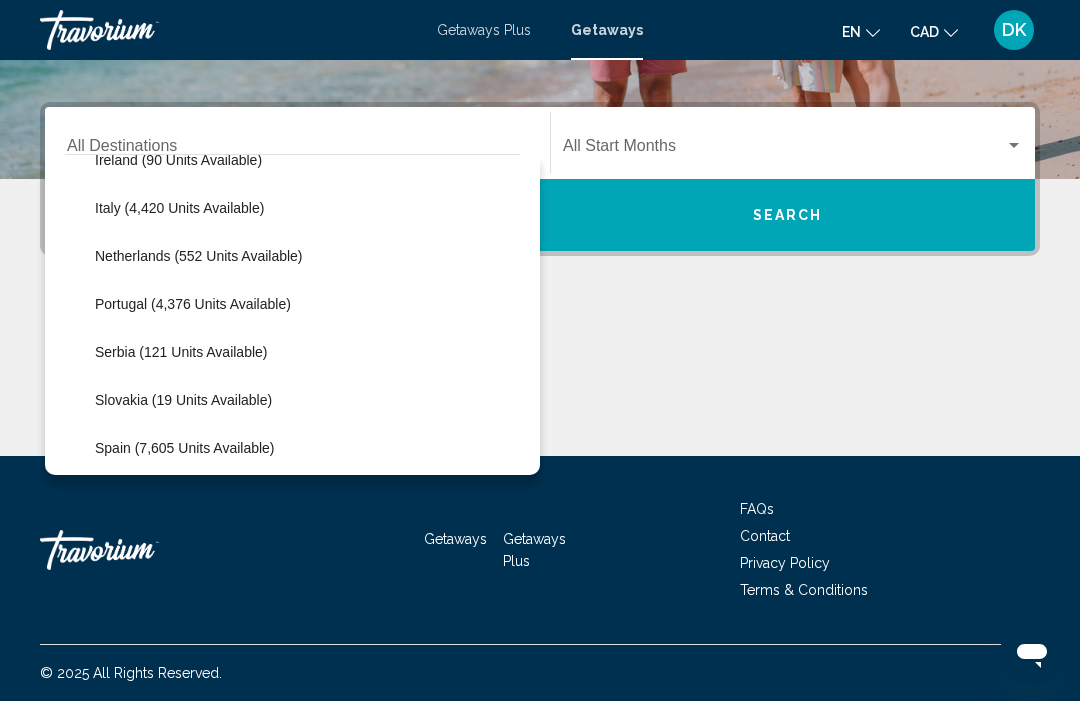 scroll, scrollTop: 823, scrollLeft: 0, axis: vertical 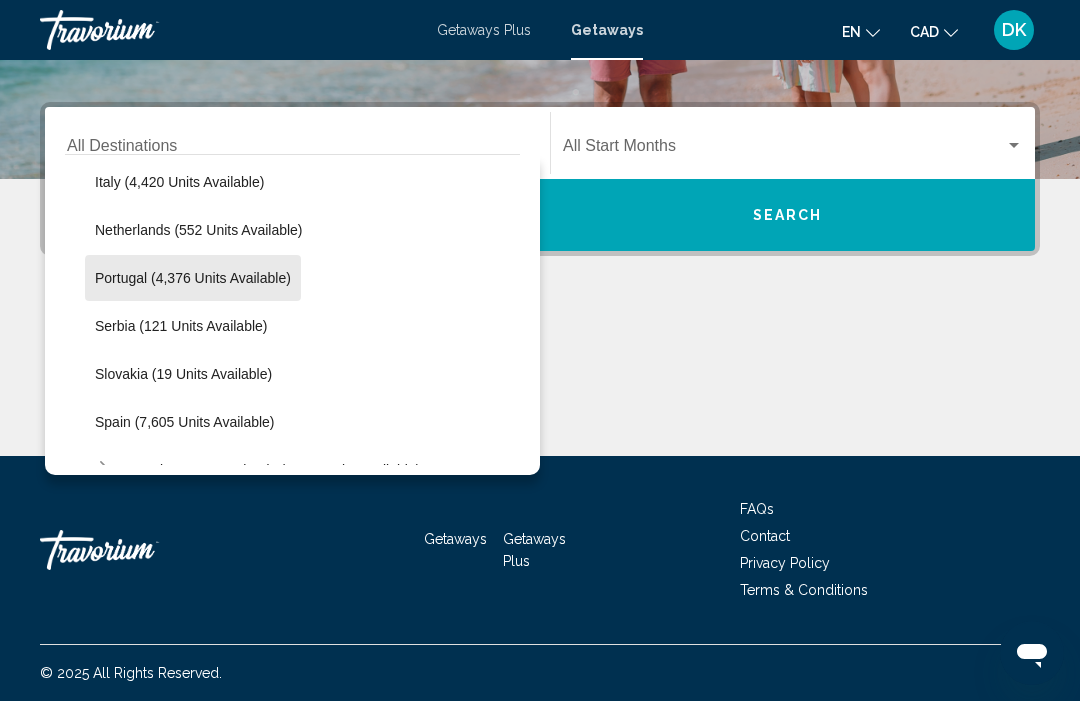 click on "Portugal (4,376 units available)" 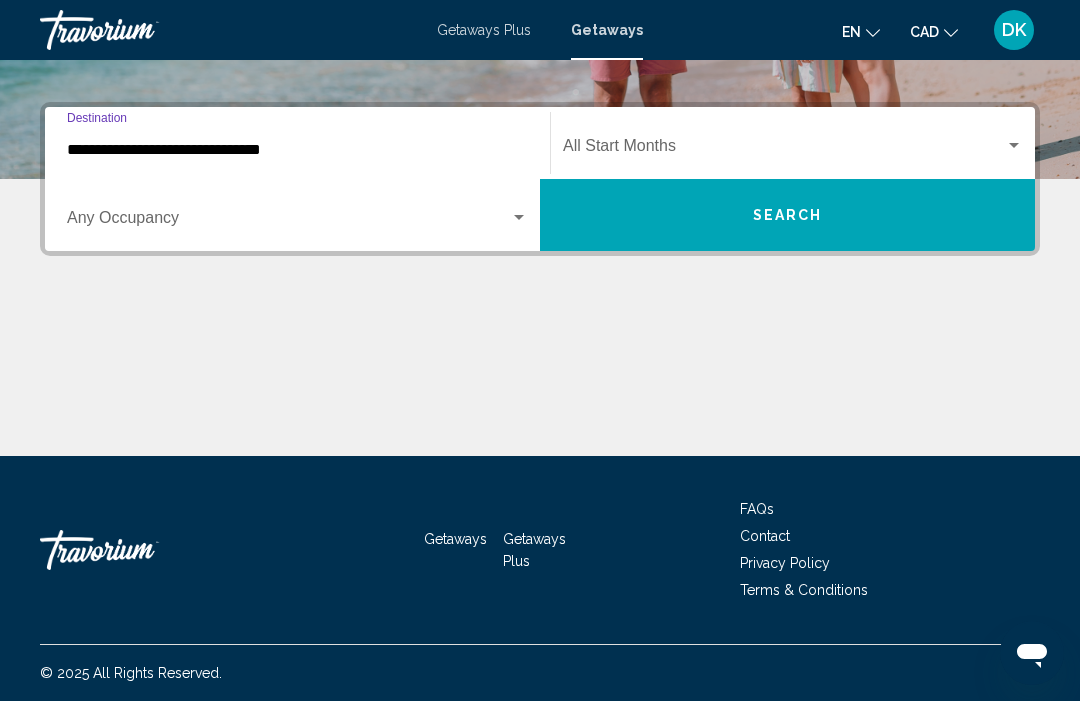 click at bounding box center (519, 217) 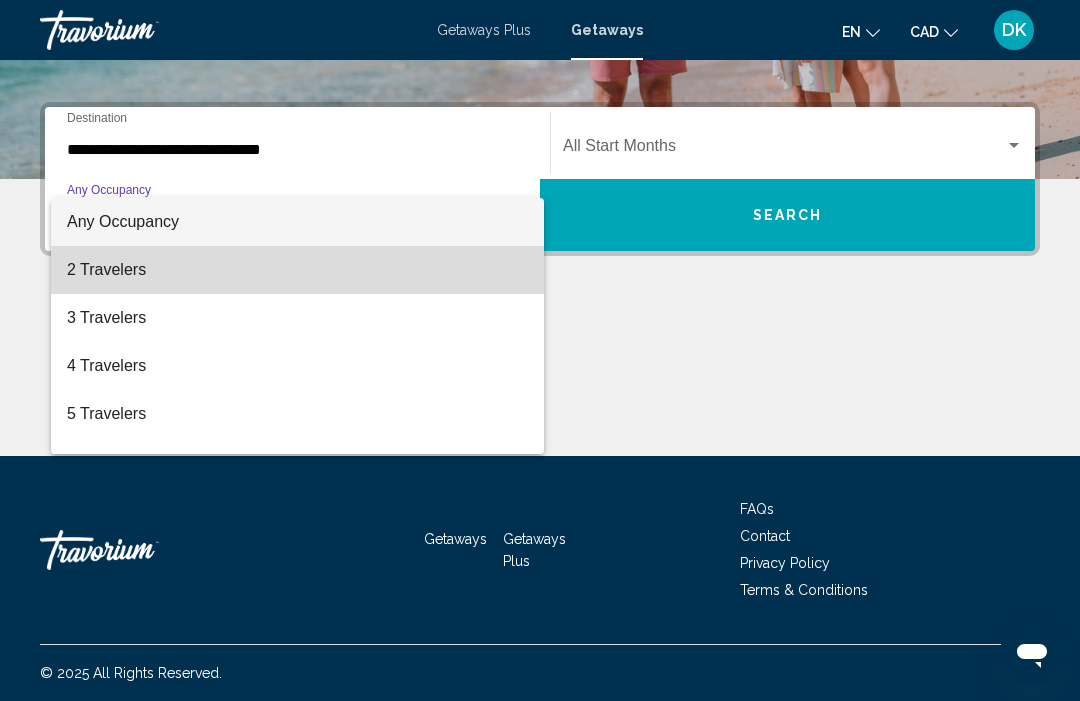 click on "2 Travelers" at bounding box center [297, 270] 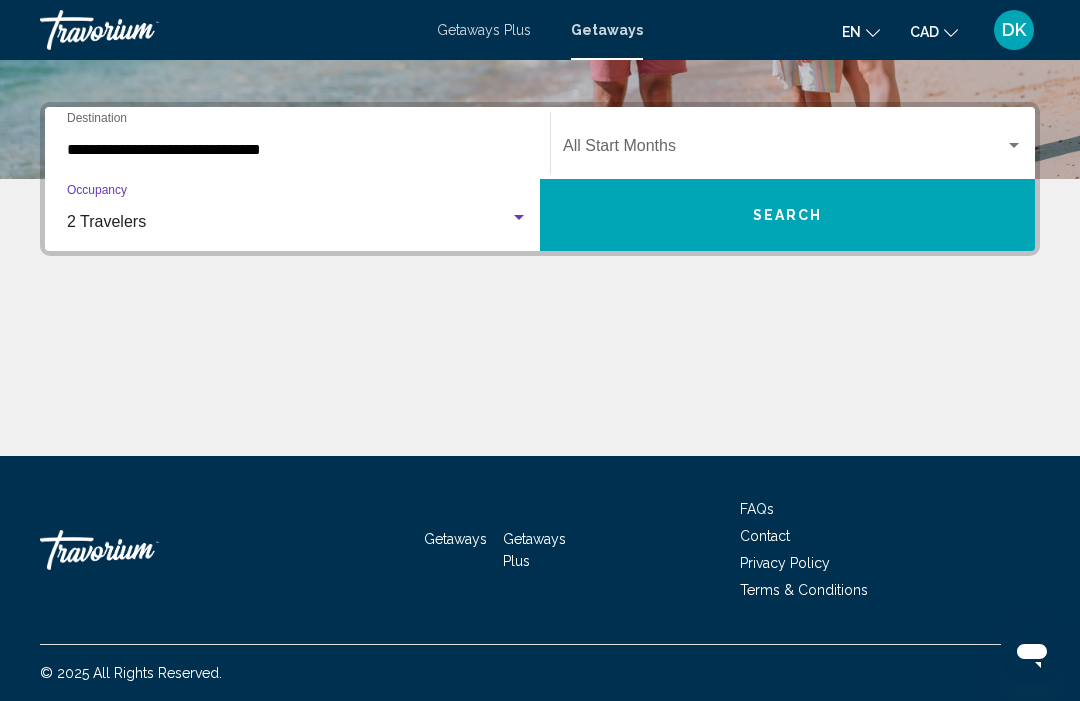 click on "**********" at bounding box center [540, 279] 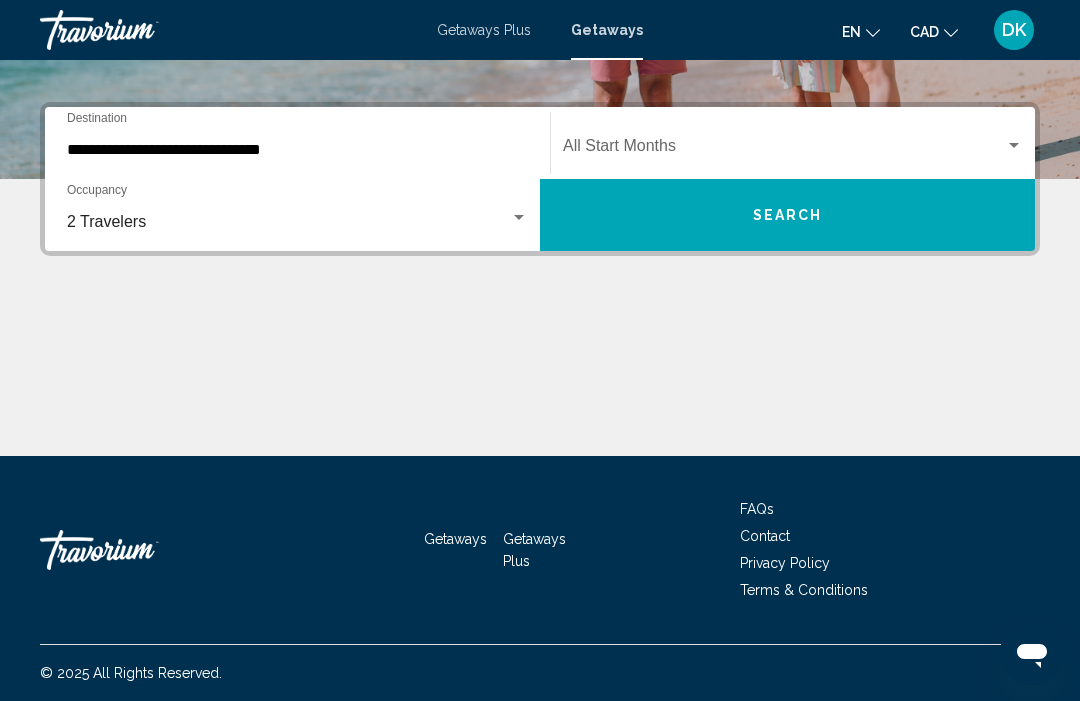 click at bounding box center (793, 150) 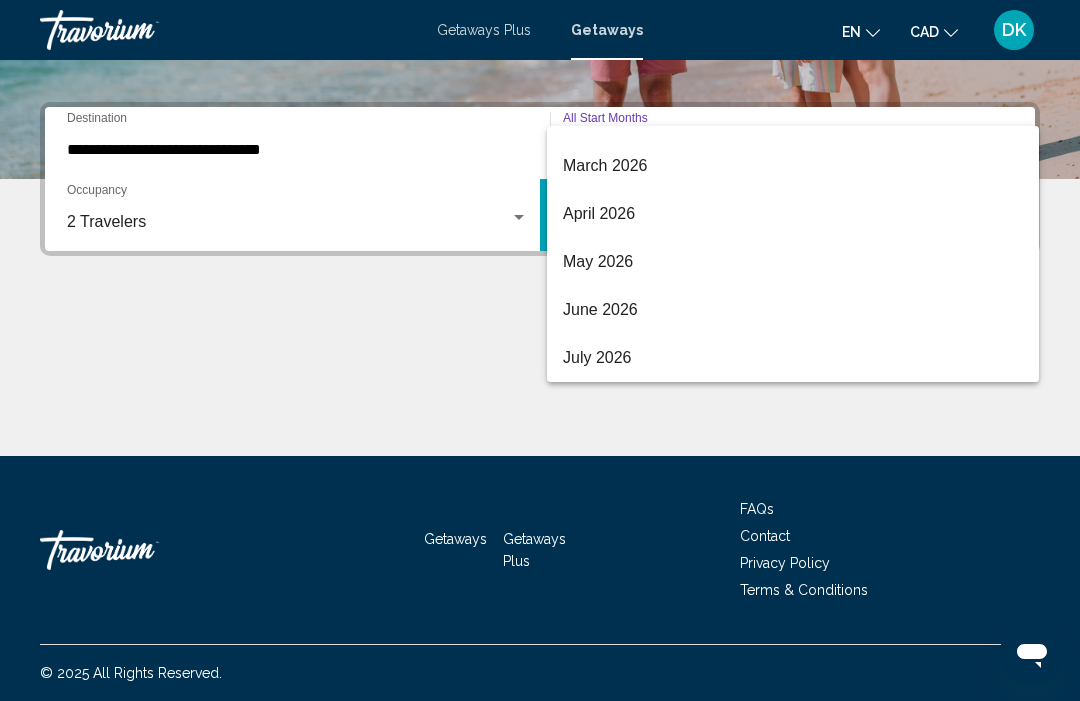 scroll, scrollTop: 416, scrollLeft: 0, axis: vertical 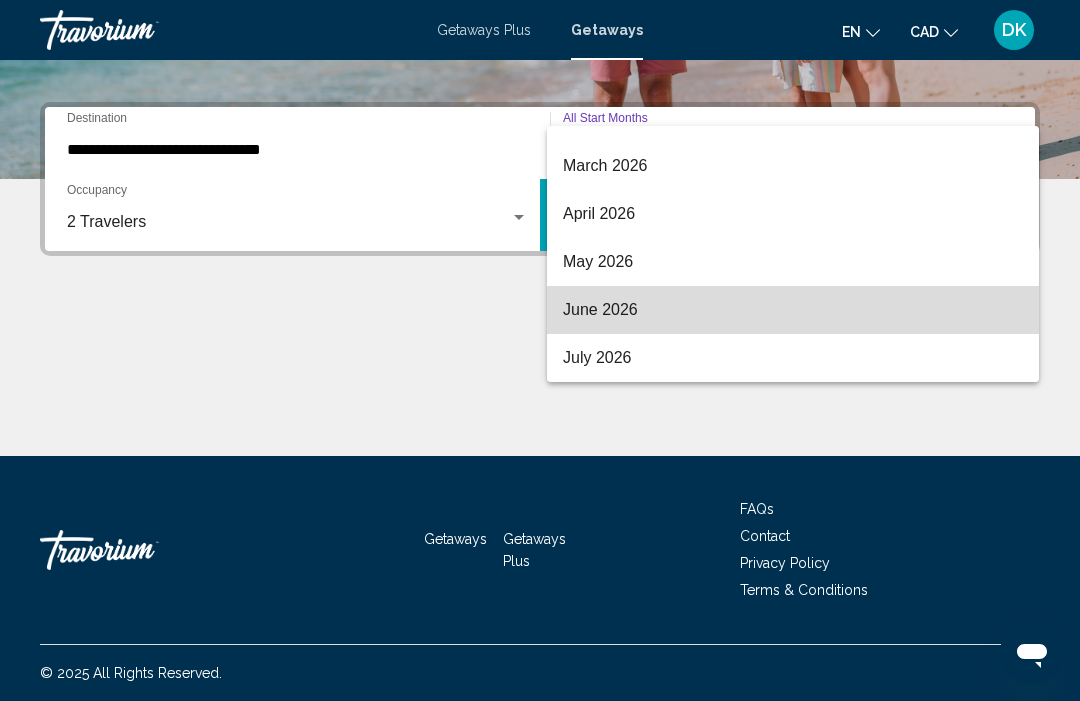 click on "June 2026" at bounding box center [793, 310] 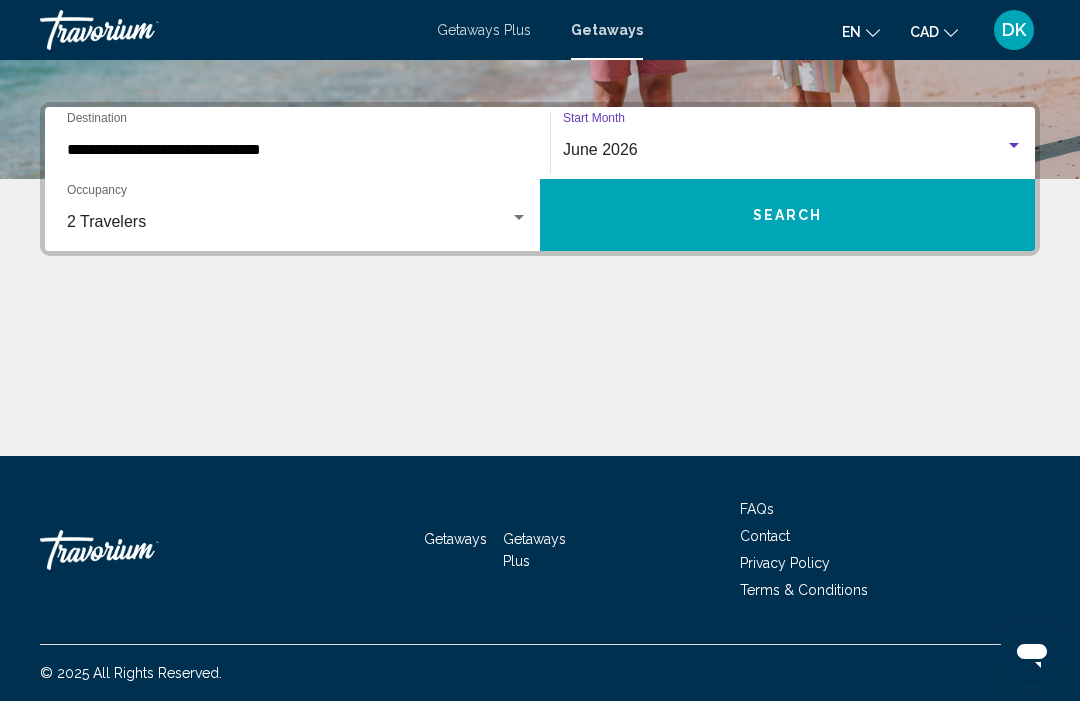 click on "Search" at bounding box center [788, 216] 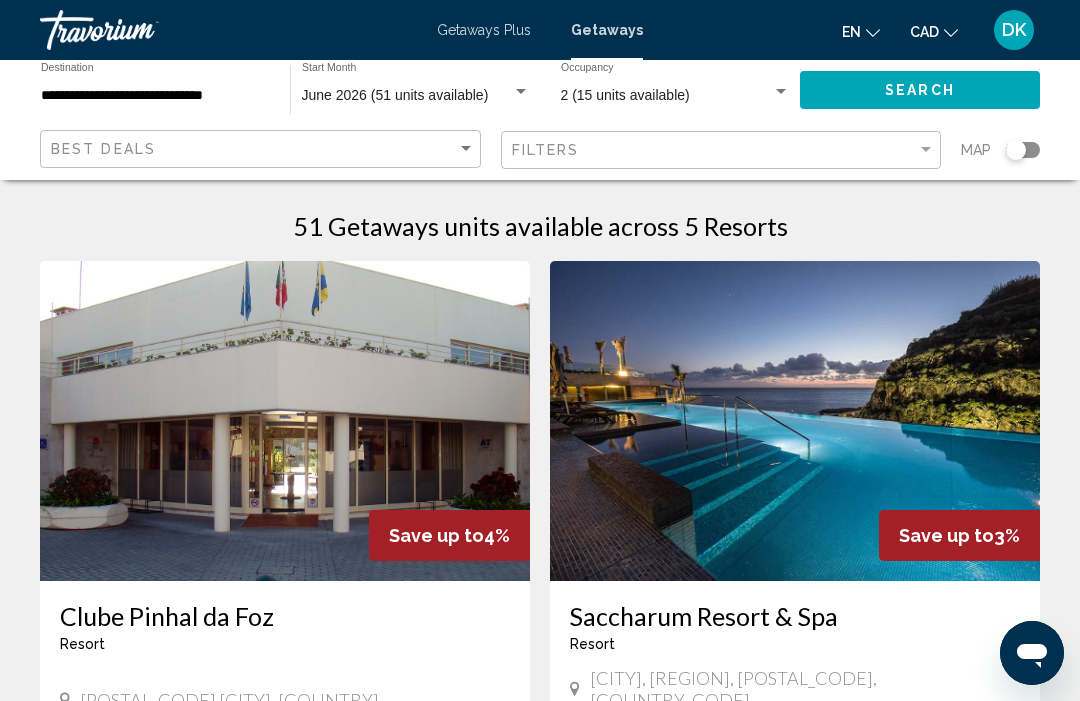 scroll, scrollTop: 0, scrollLeft: 0, axis: both 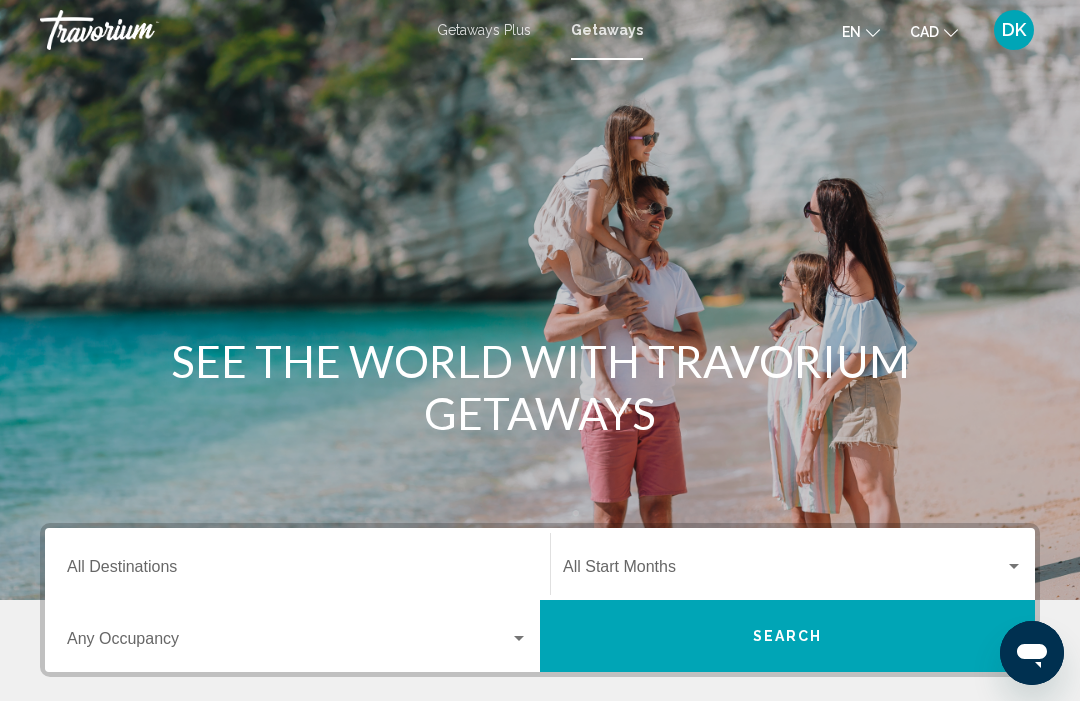 click at bounding box center (540, 300) 